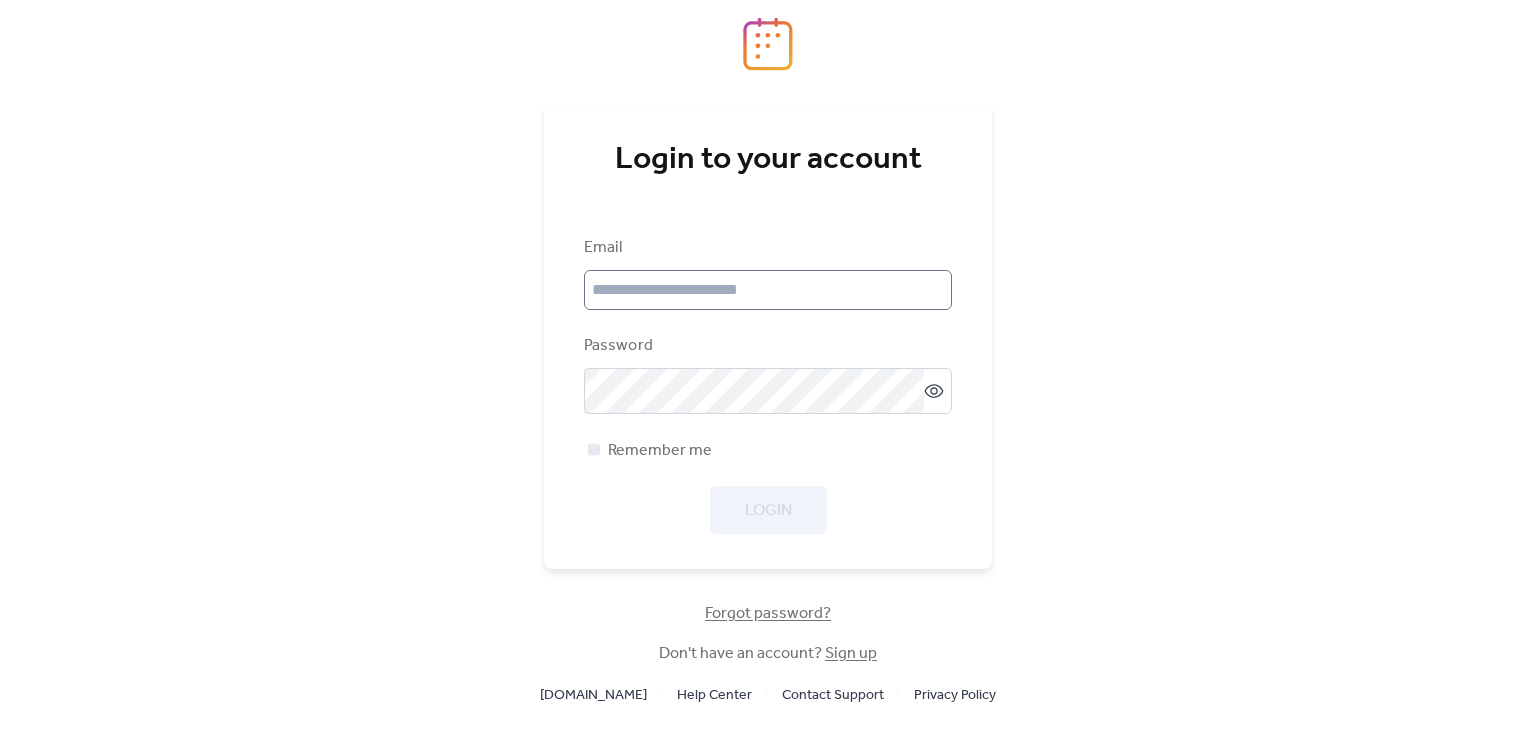 scroll, scrollTop: 0, scrollLeft: 0, axis: both 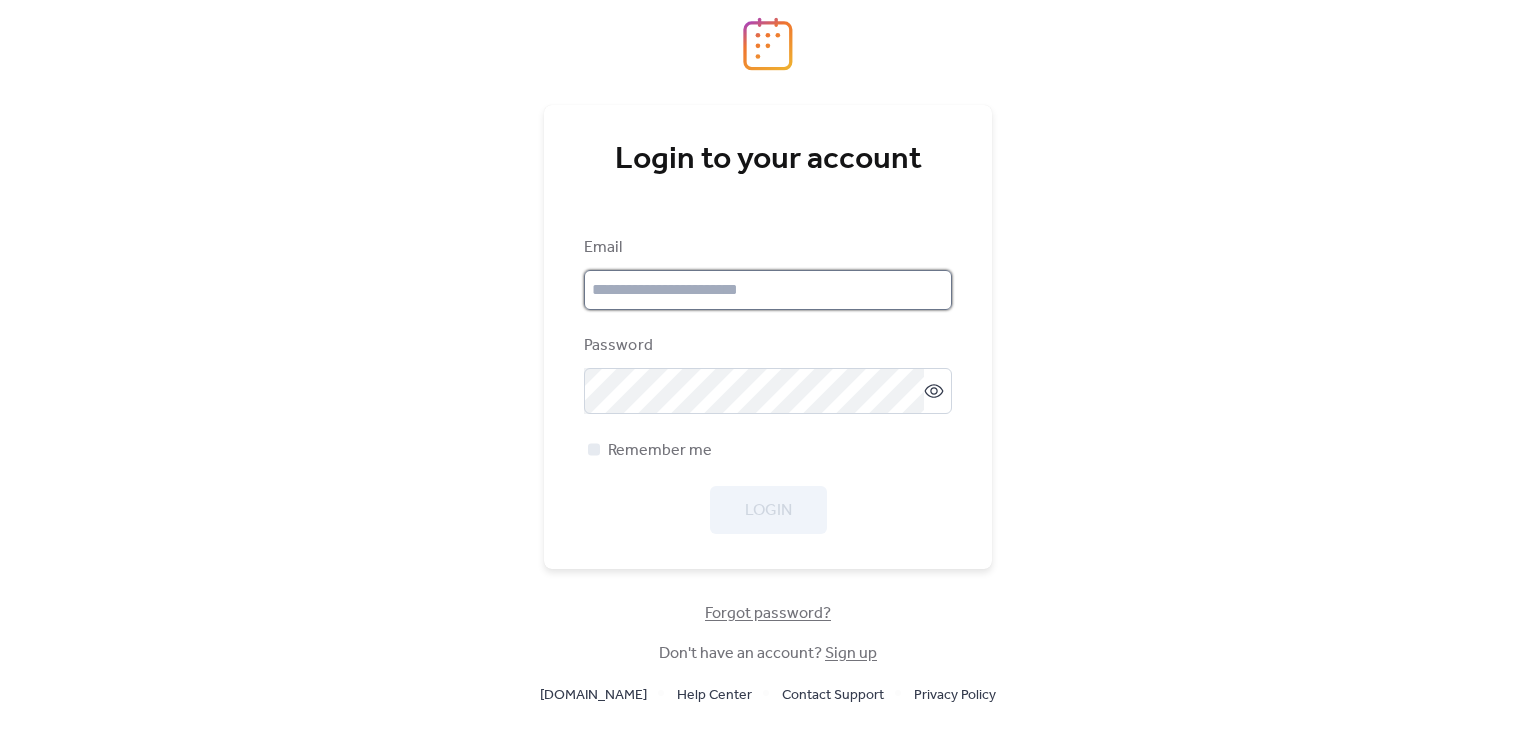 click at bounding box center [768, 290] 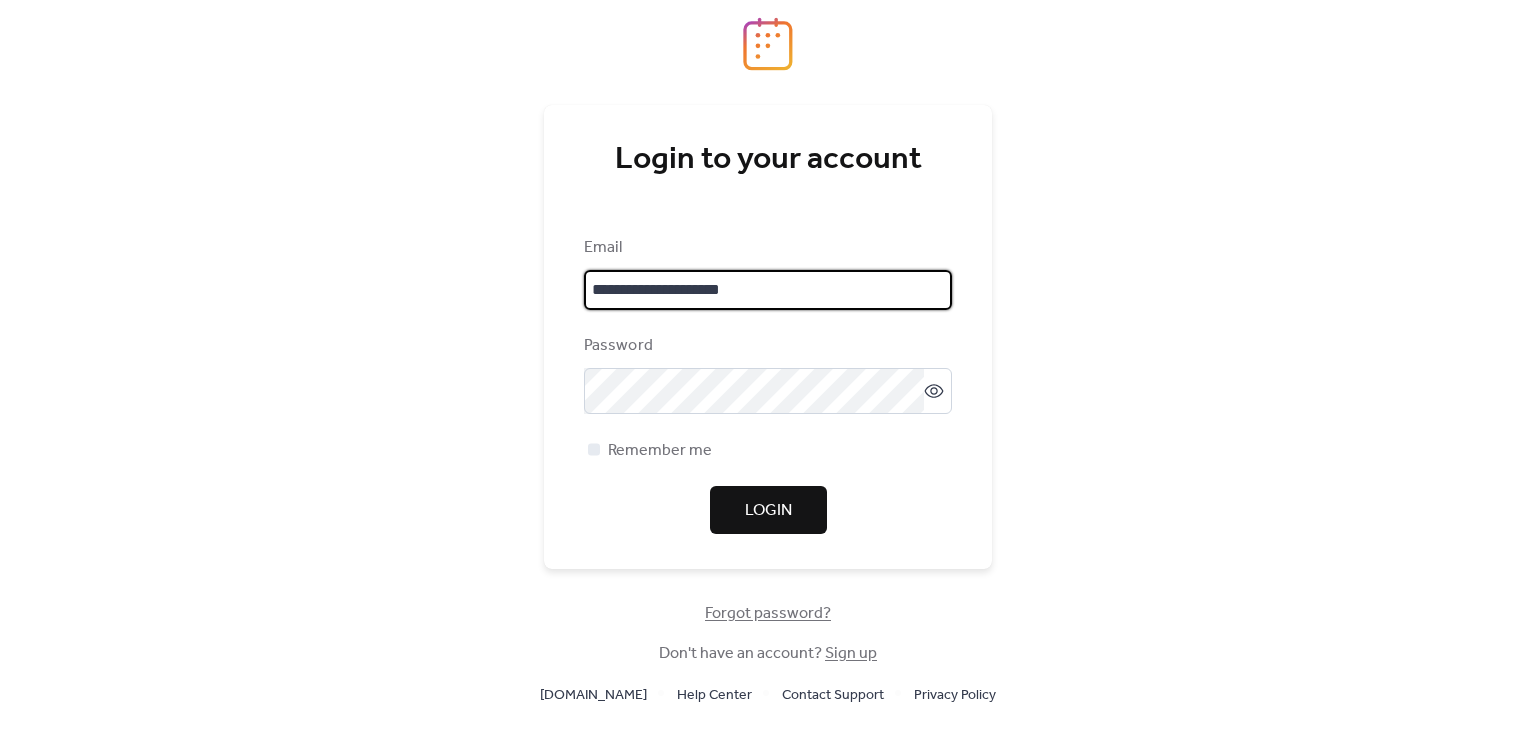 type on "**********" 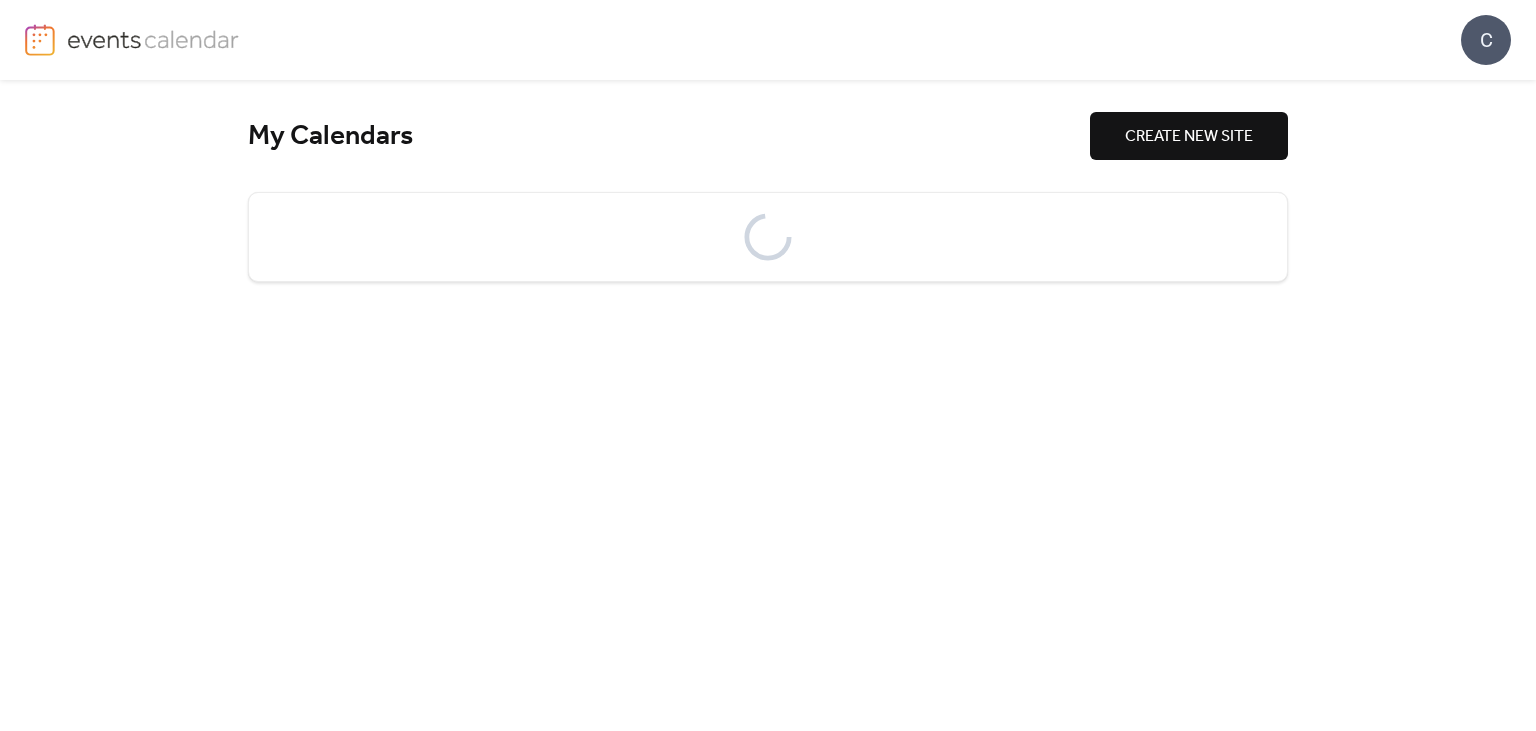 scroll, scrollTop: 0, scrollLeft: 0, axis: both 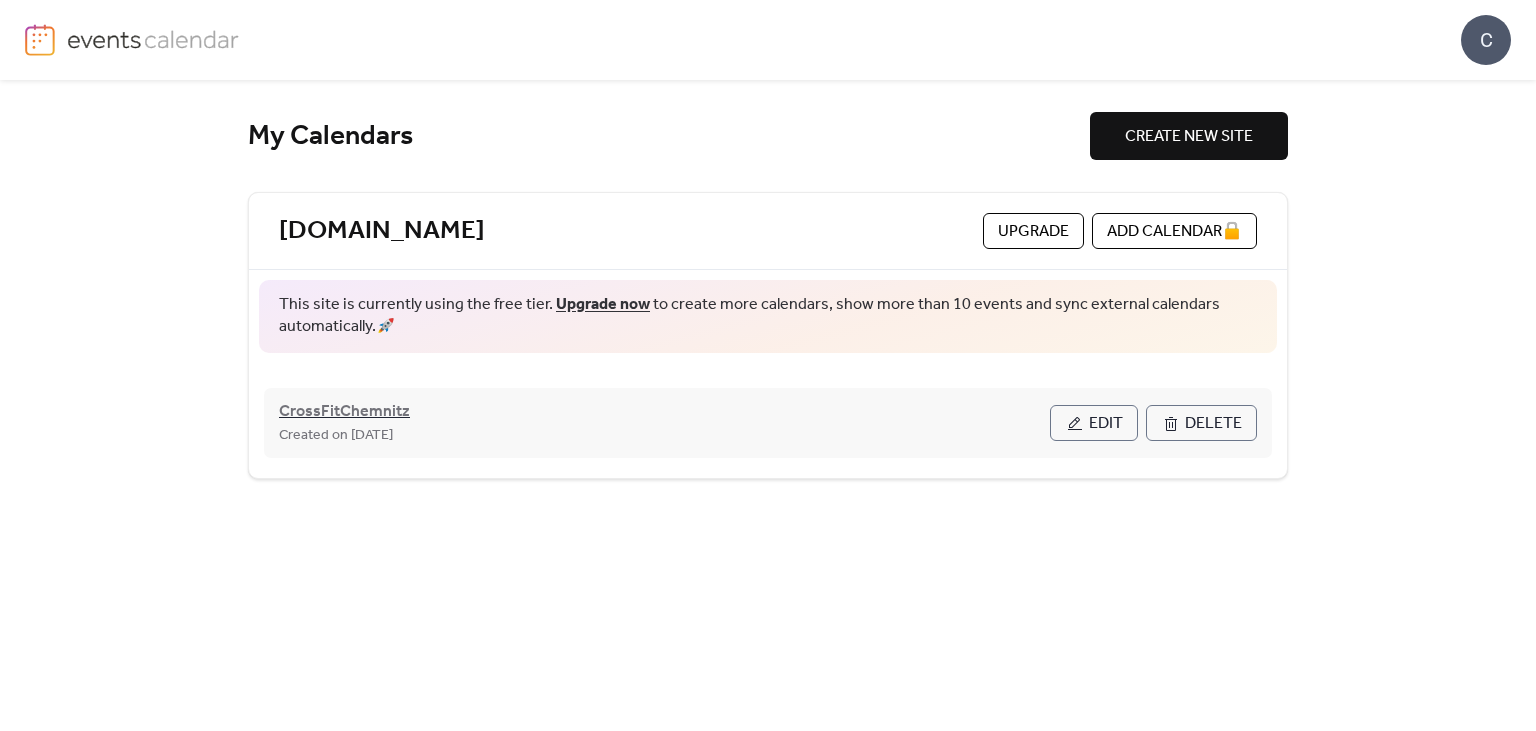 click on "CrossFitChemnitz" at bounding box center [344, 412] 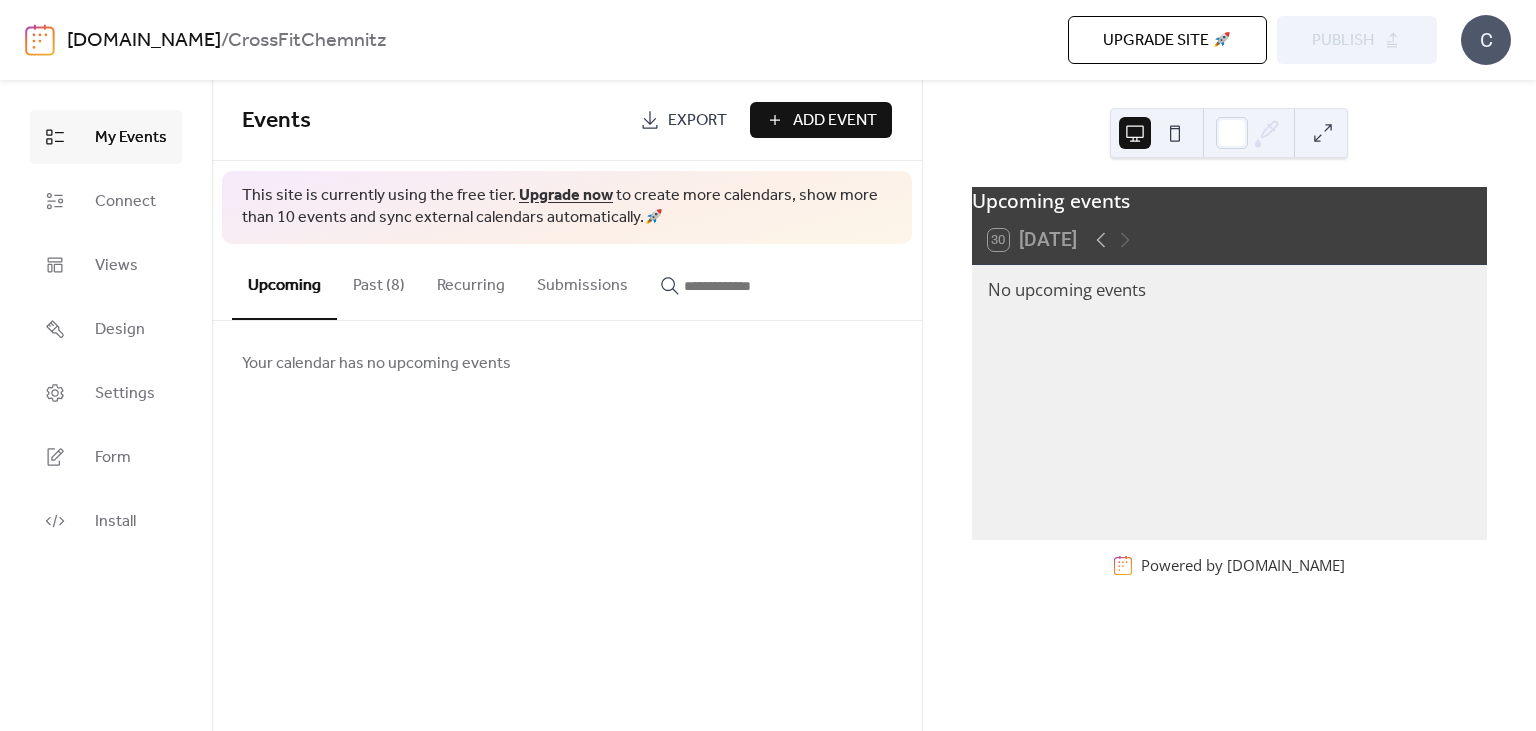 click on "Past (8)" at bounding box center (379, 281) 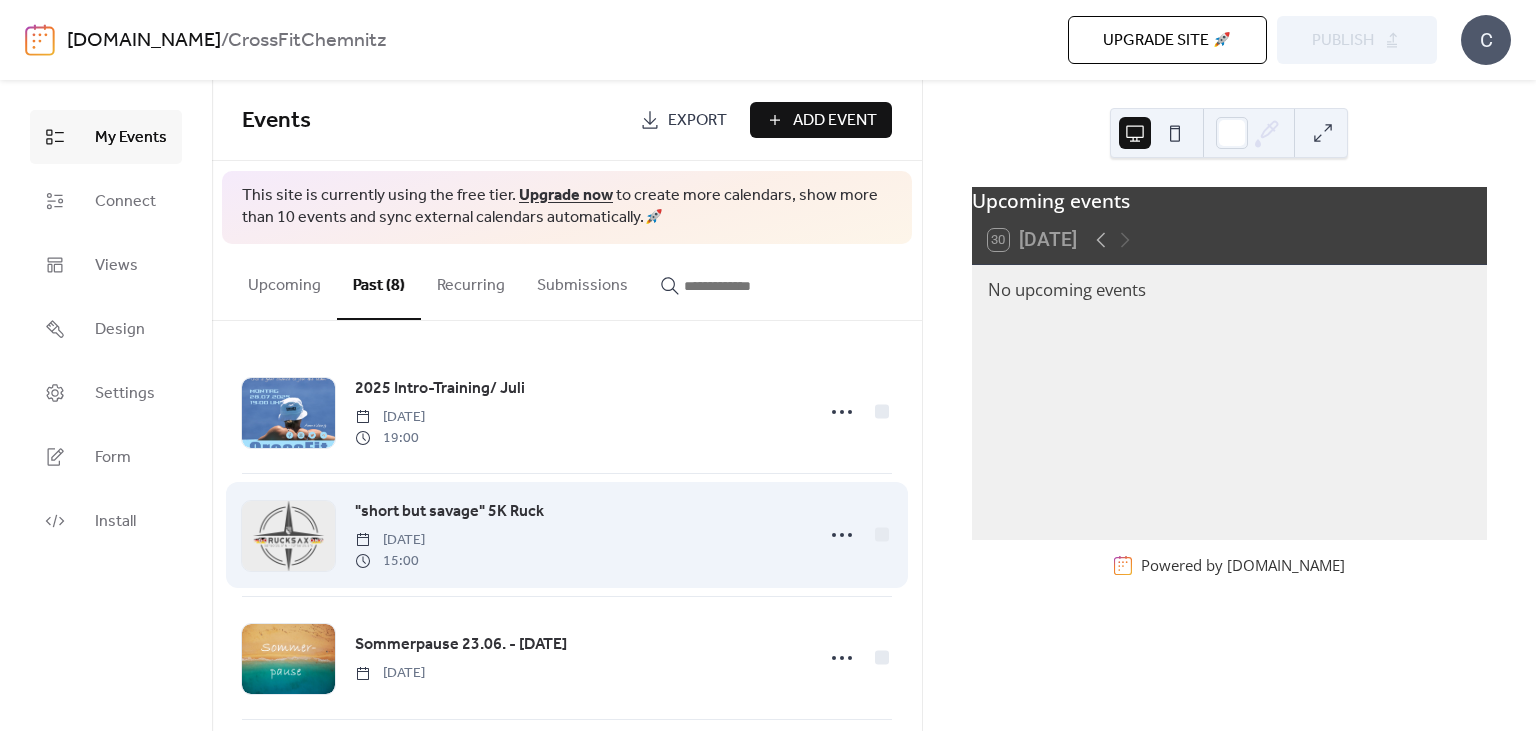 click on ""short but savage" 5K Ruck" at bounding box center (449, 512) 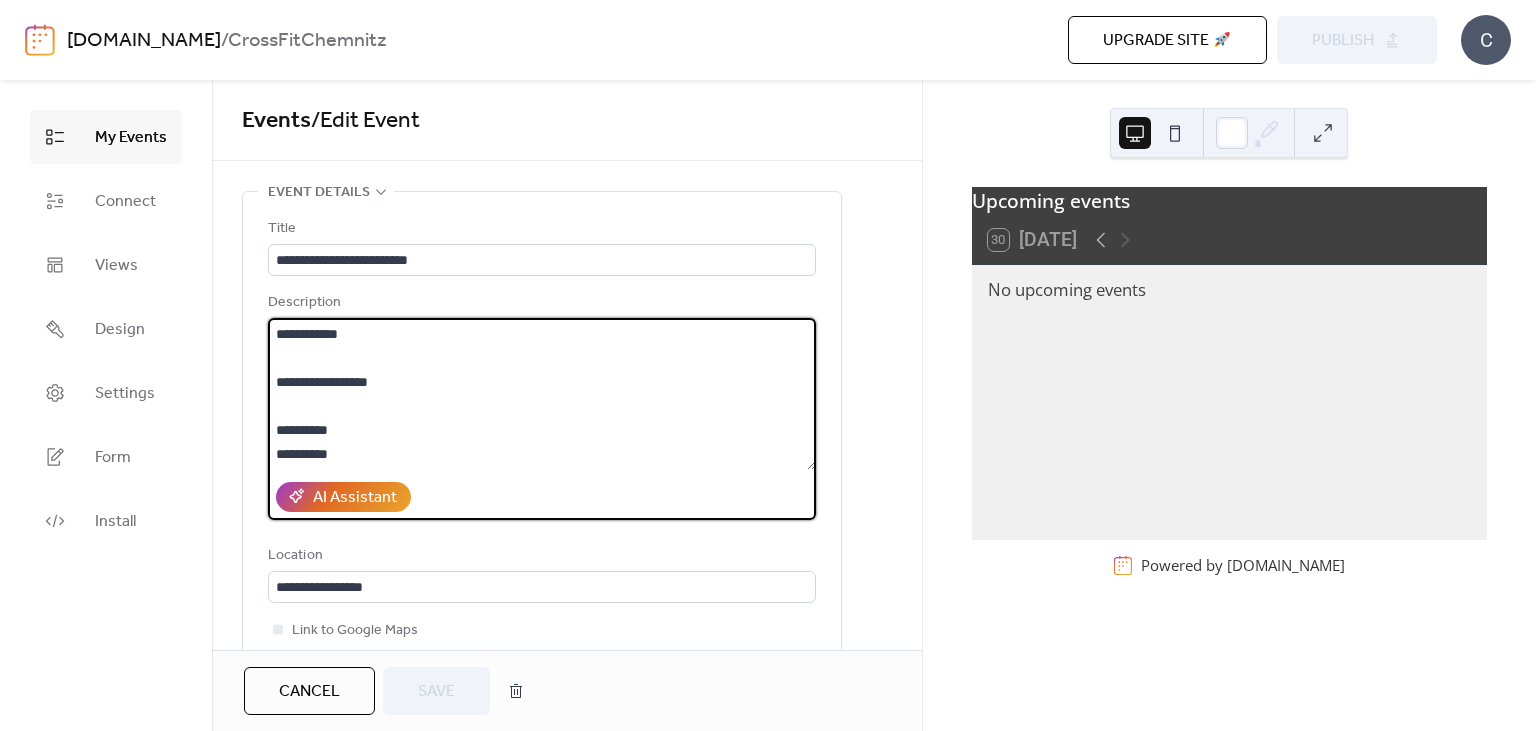 drag, startPoint x: 273, startPoint y: 334, endPoint x: 390, endPoint y: 388, distance: 128.86038 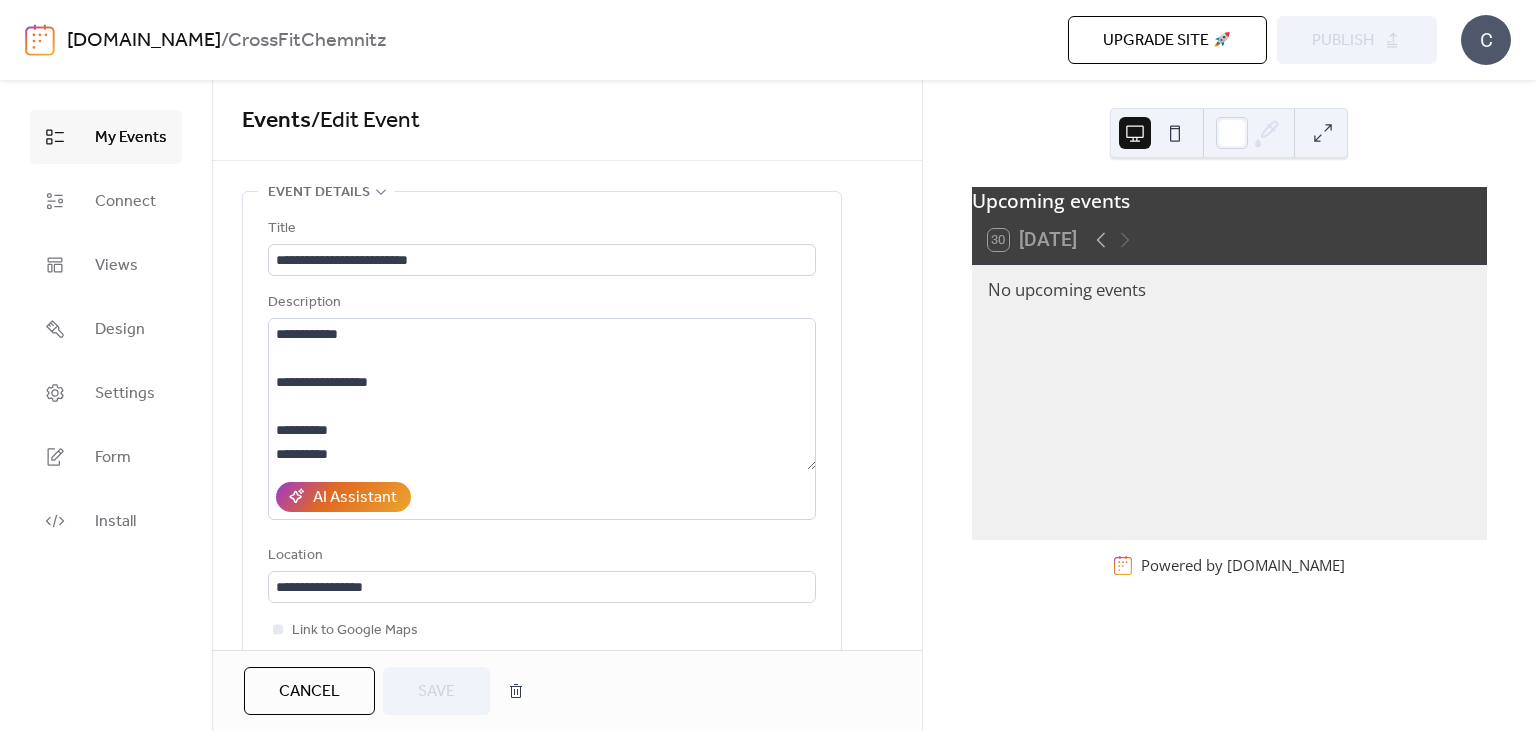 click on "My Events" at bounding box center (131, 138) 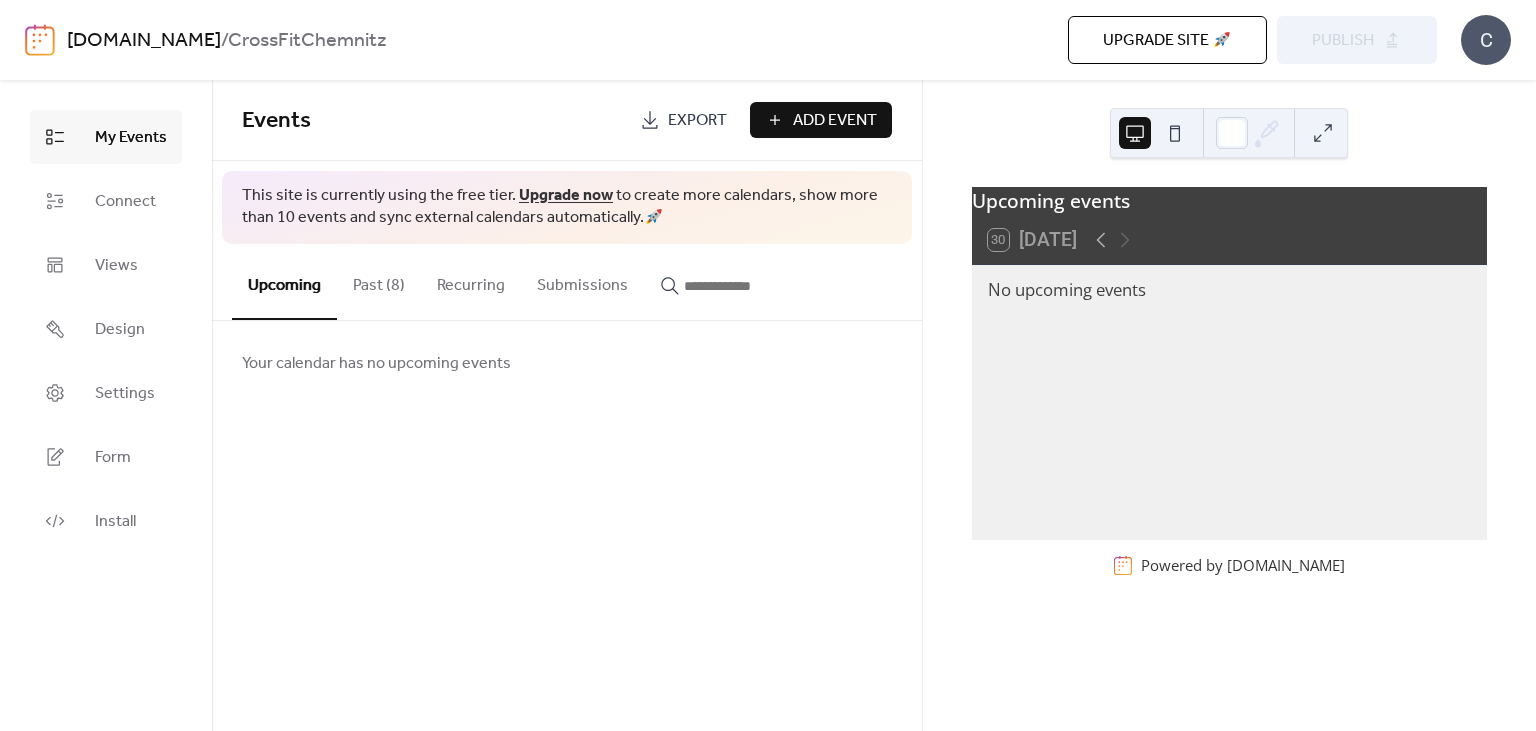 click on "Upcoming" at bounding box center [284, 282] 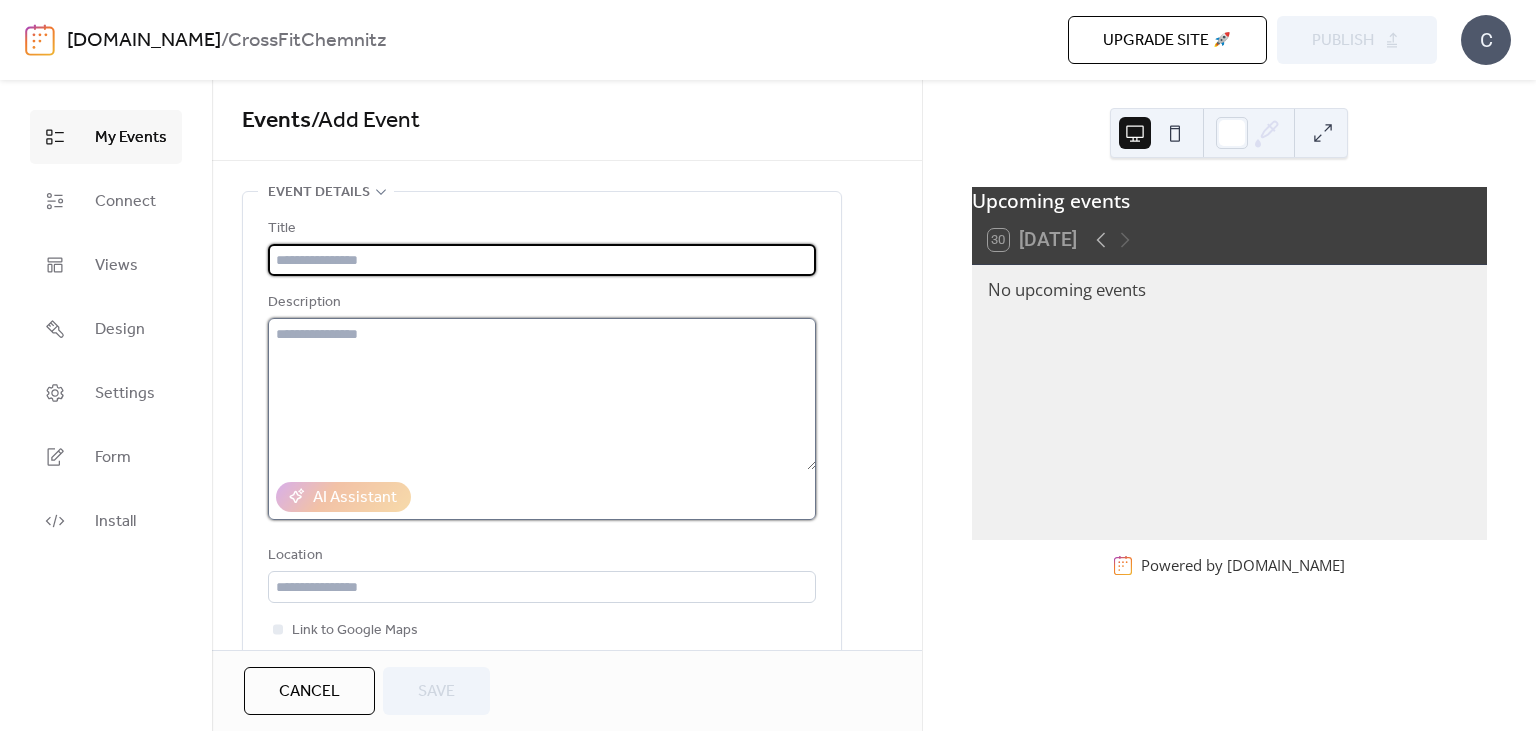 click at bounding box center [542, 394] 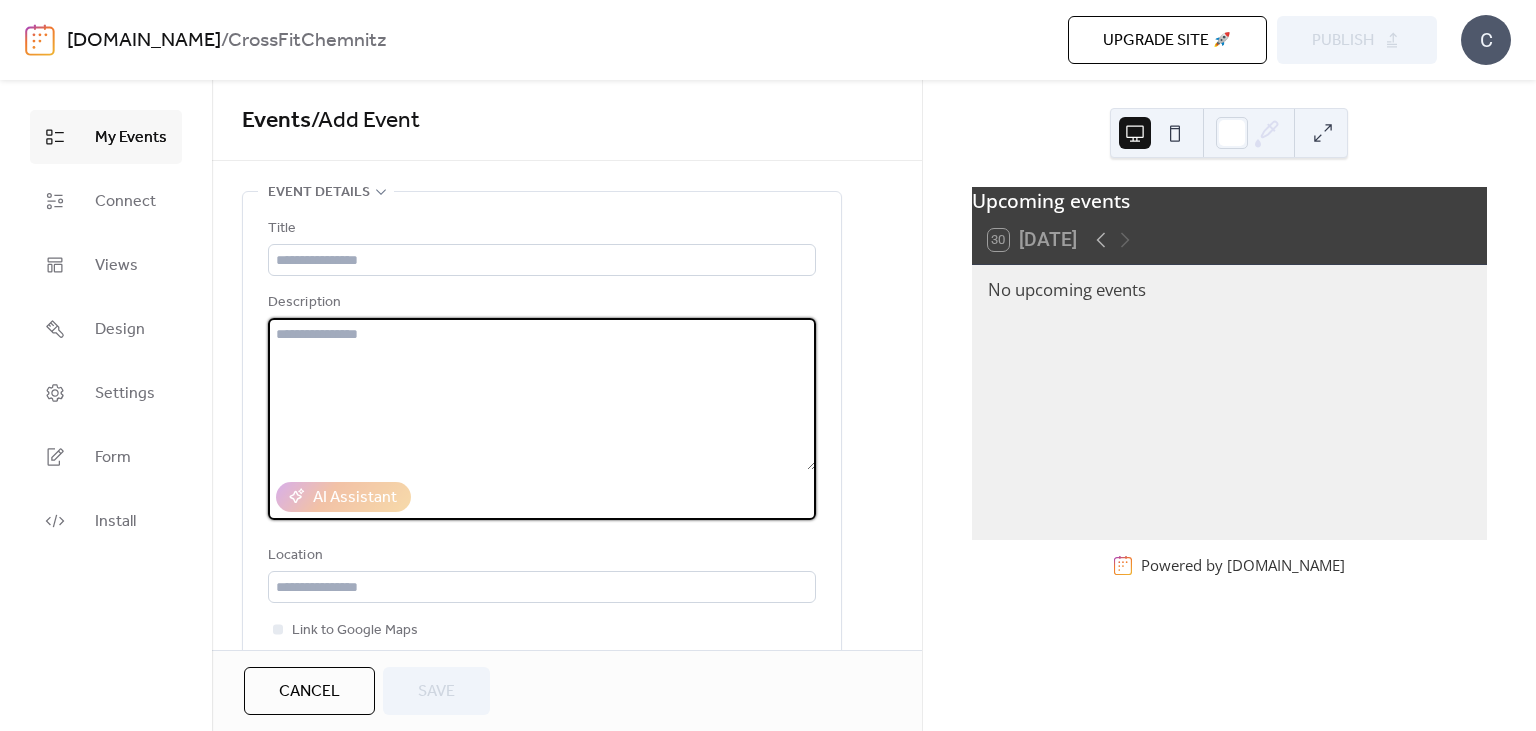 paste on "**********" 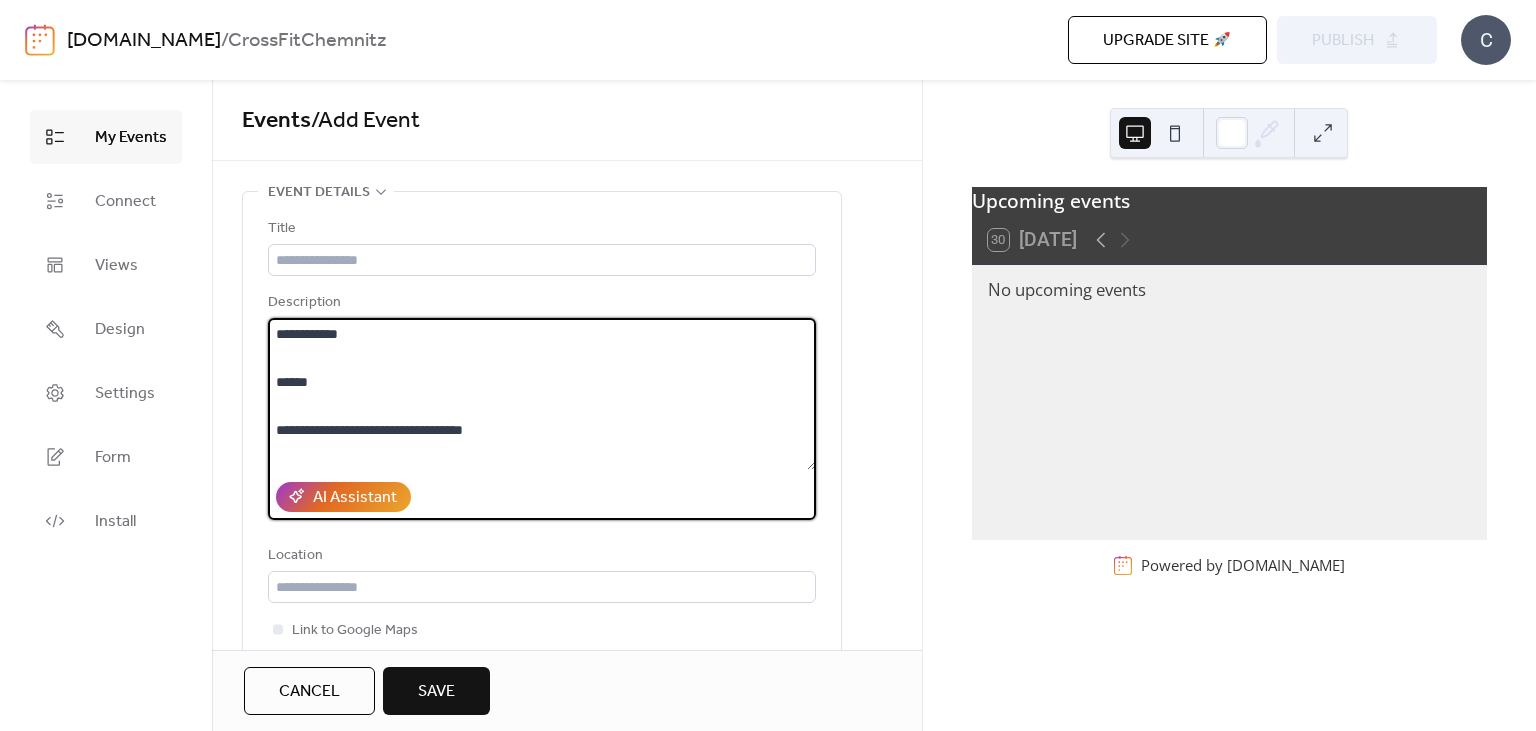 scroll, scrollTop: 885, scrollLeft: 0, axis: vertical 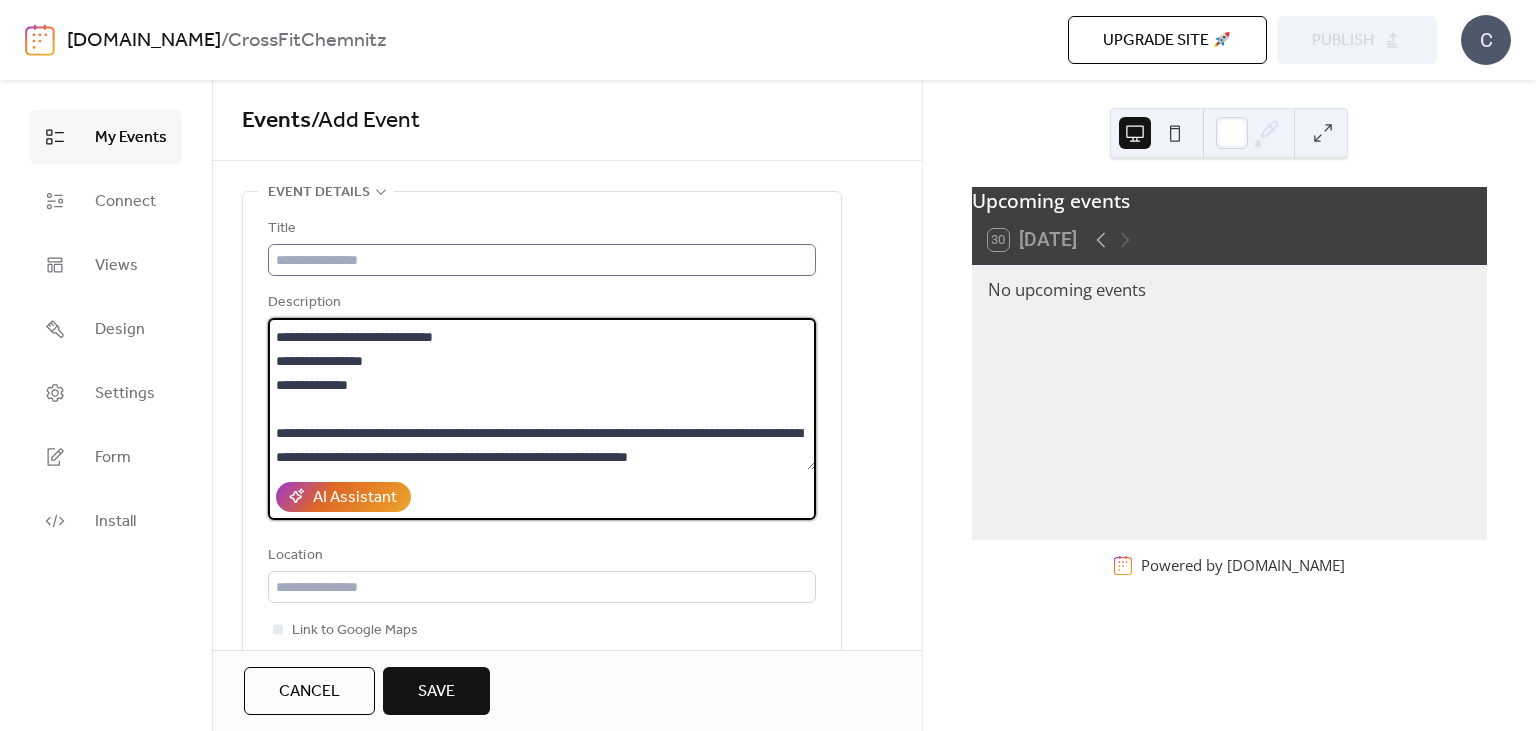 type on "**********" 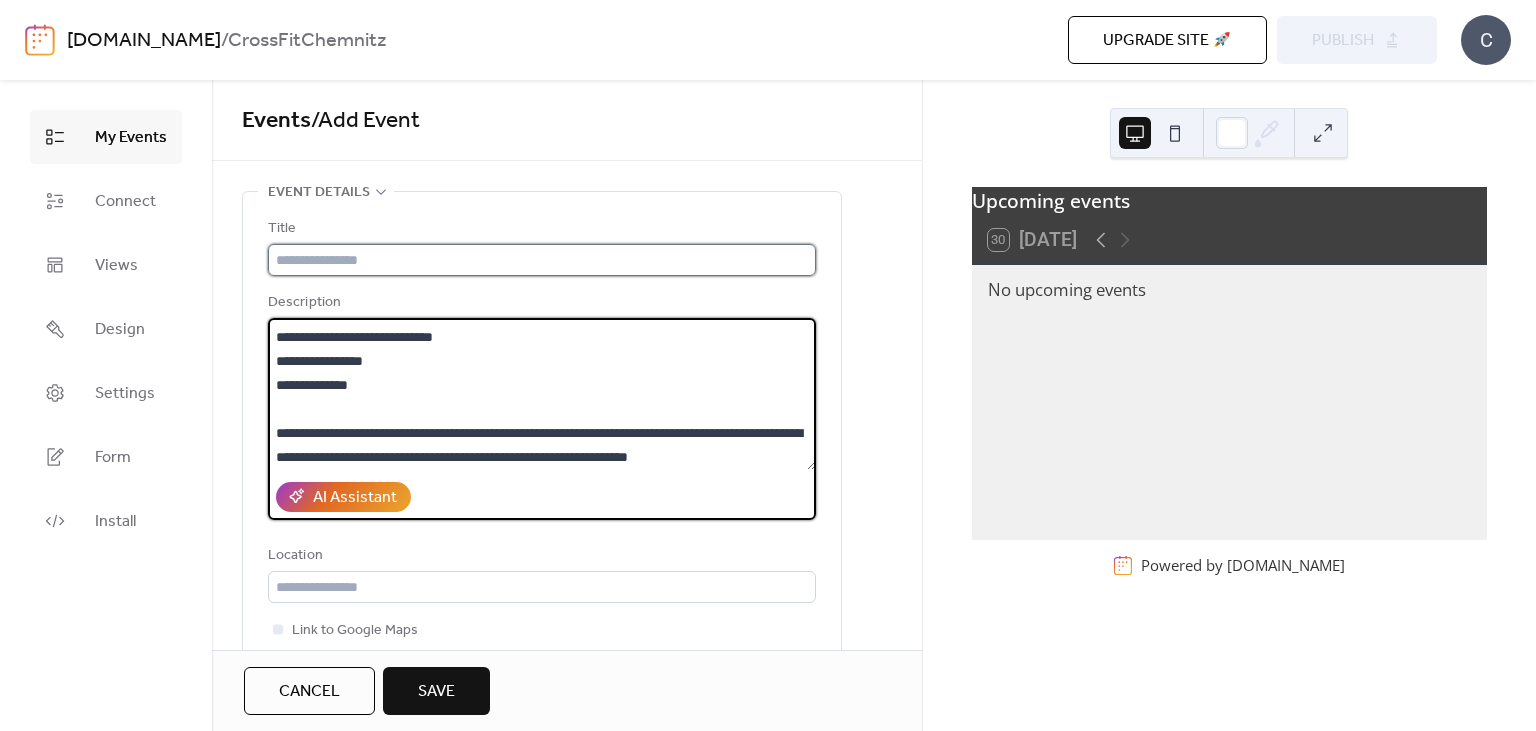click at bounding box center [542, 260] 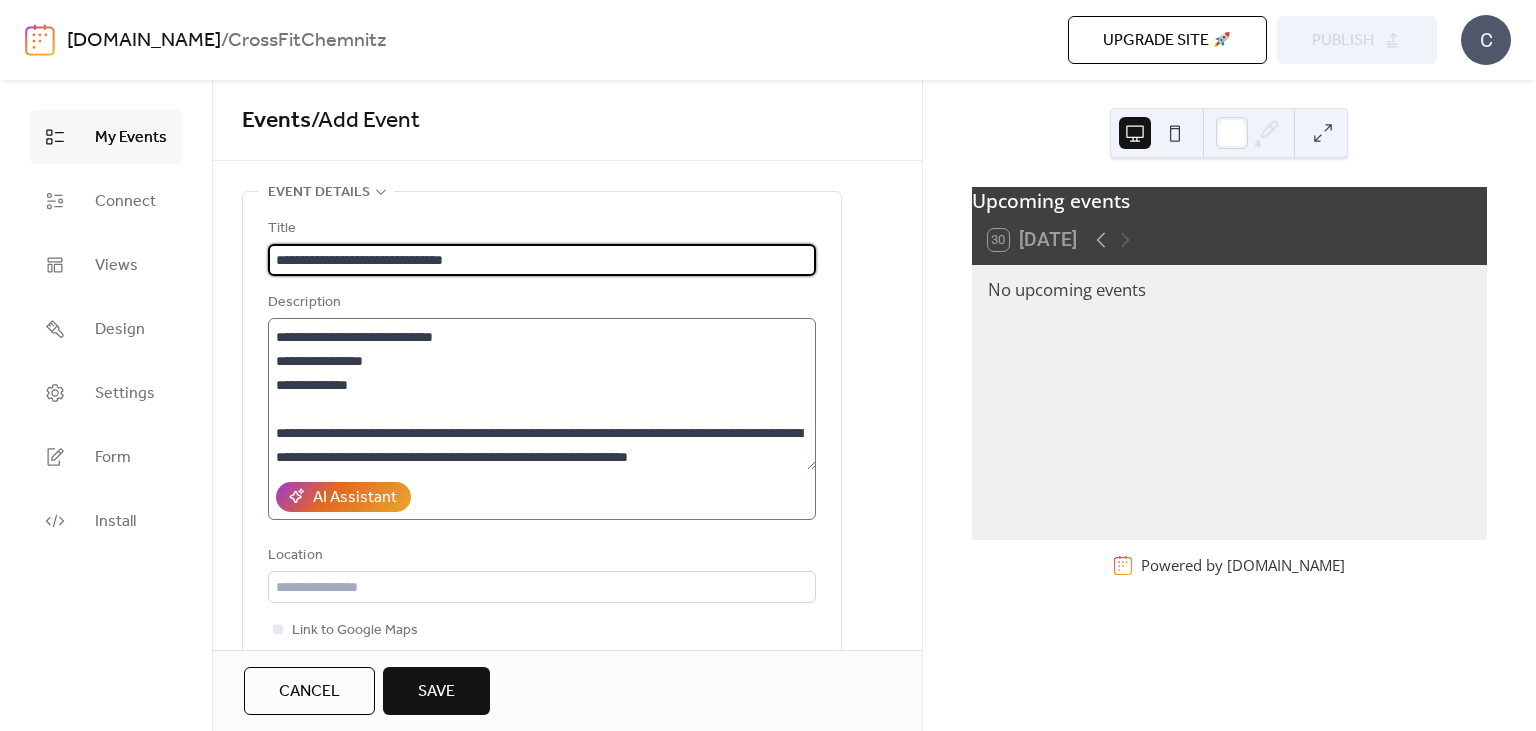 scroll, scrollTop: 888, scrollLeft: 0, axis: vertical 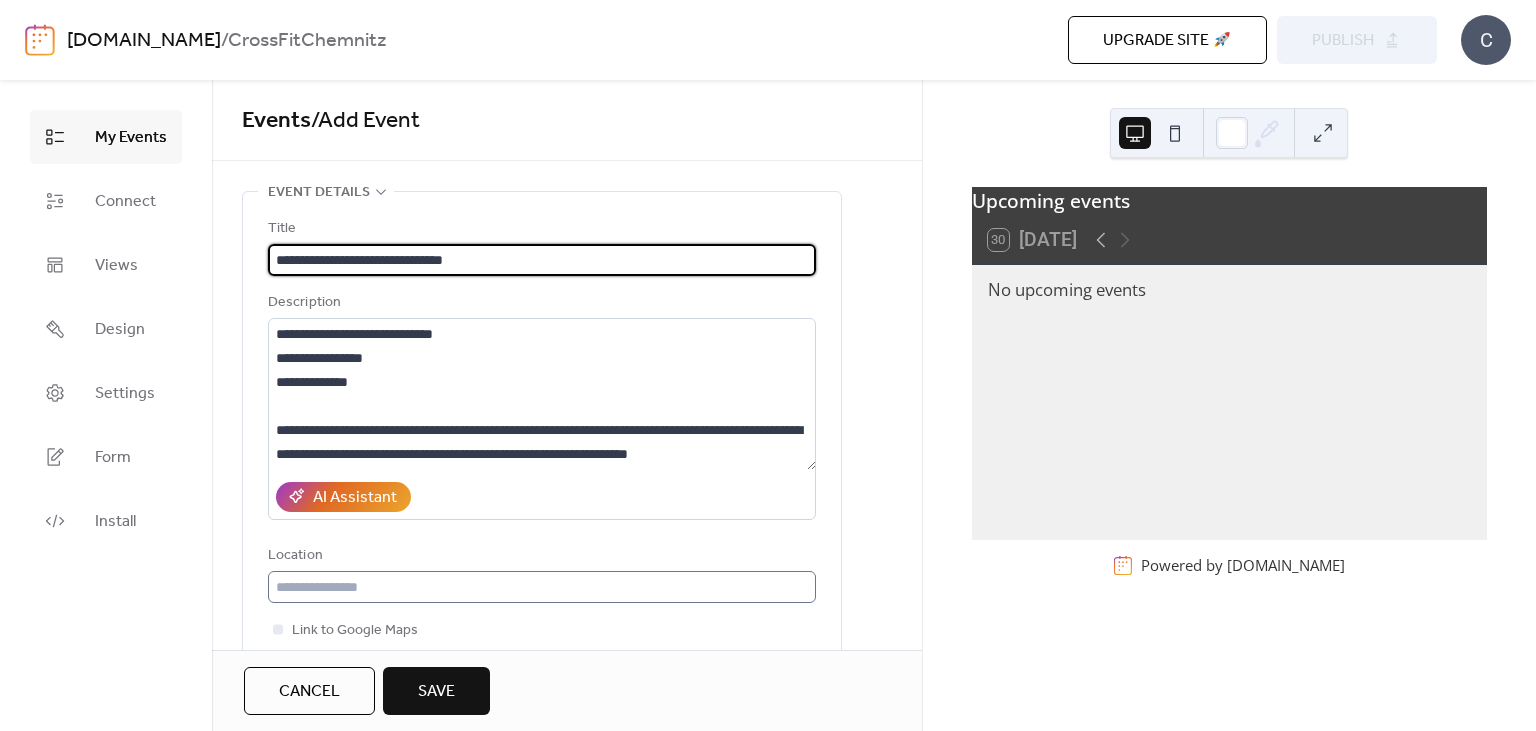 type on "**********" 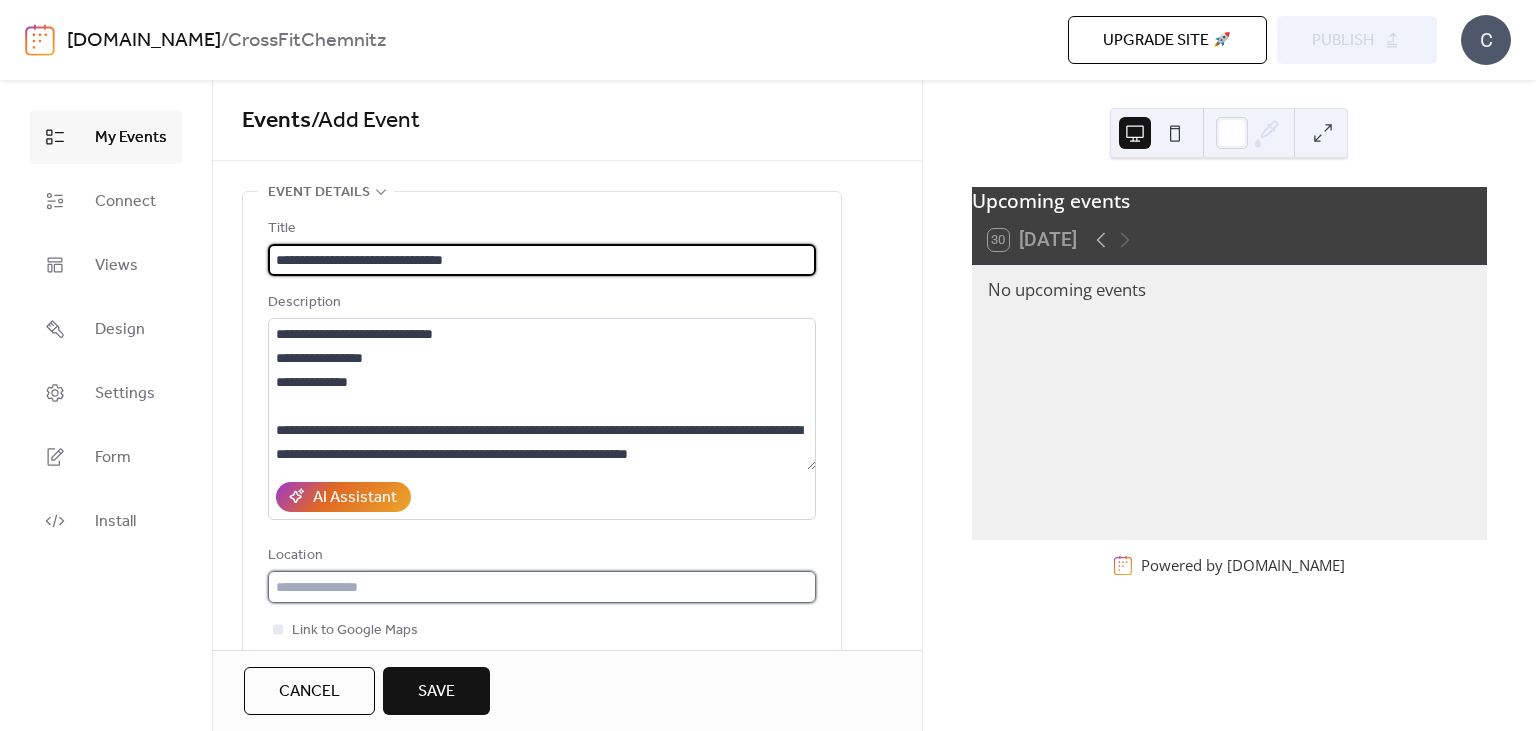click at bounding box center [542, 587] 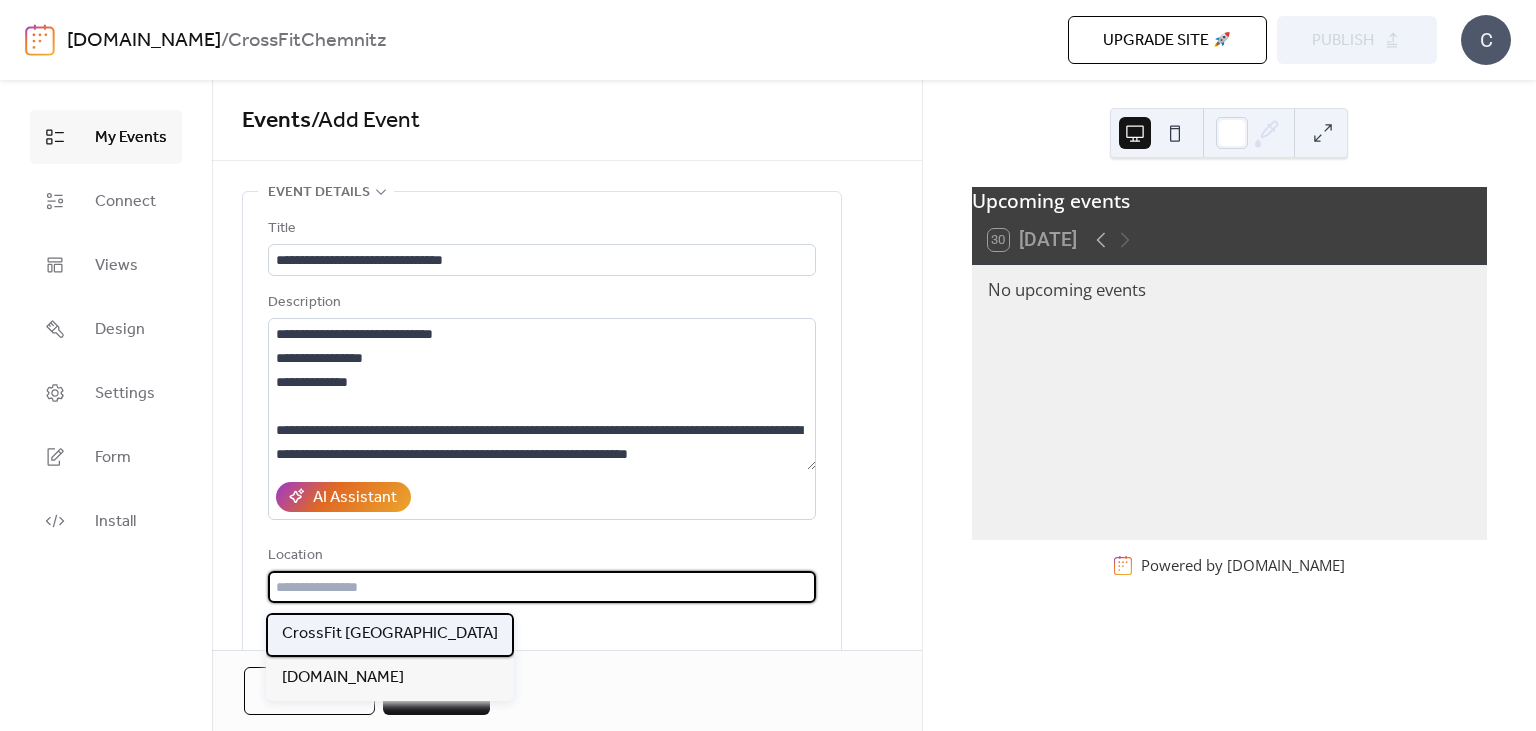 click on "CrossFit [GEOGRAPHIC_DATA]" at bounding box center [390, 634] 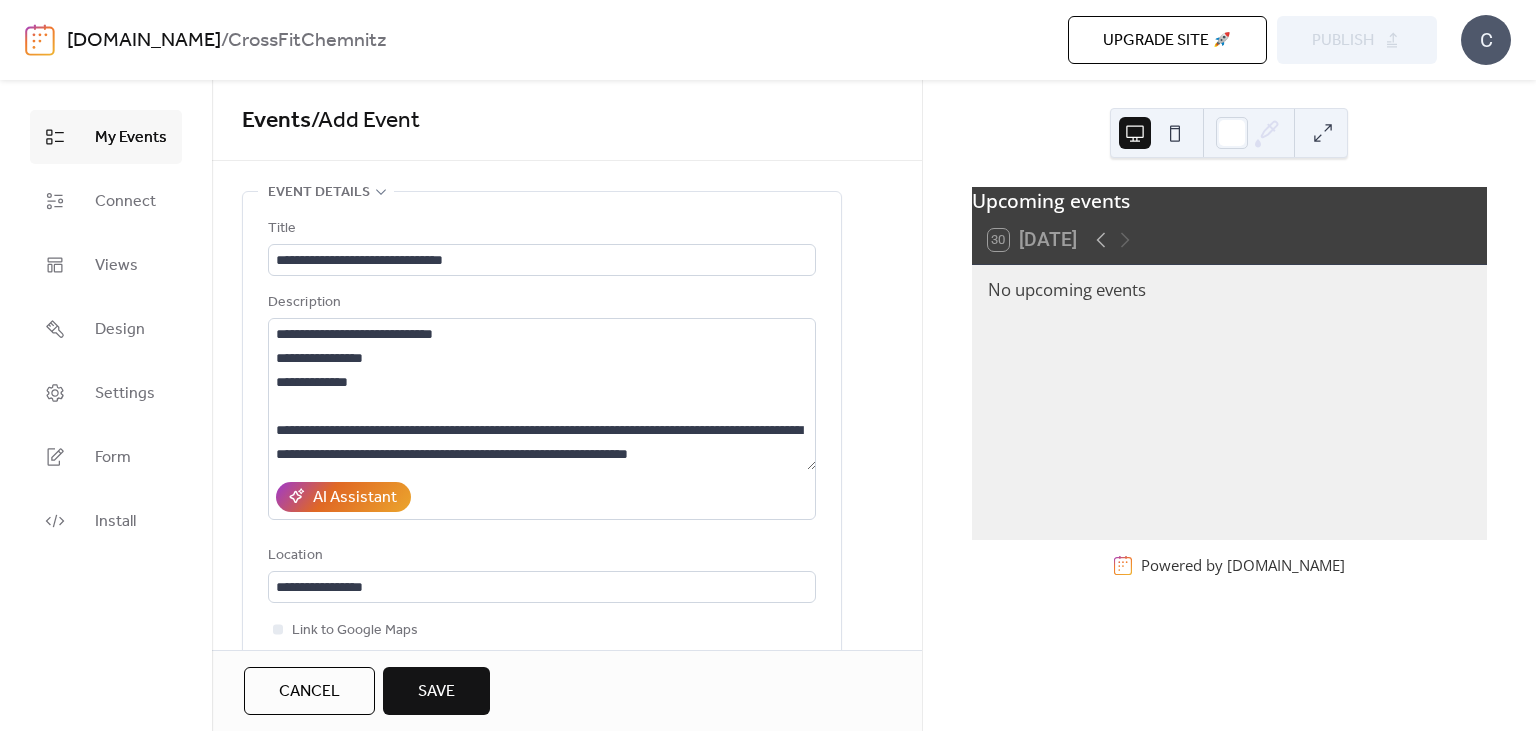 type on "**********" 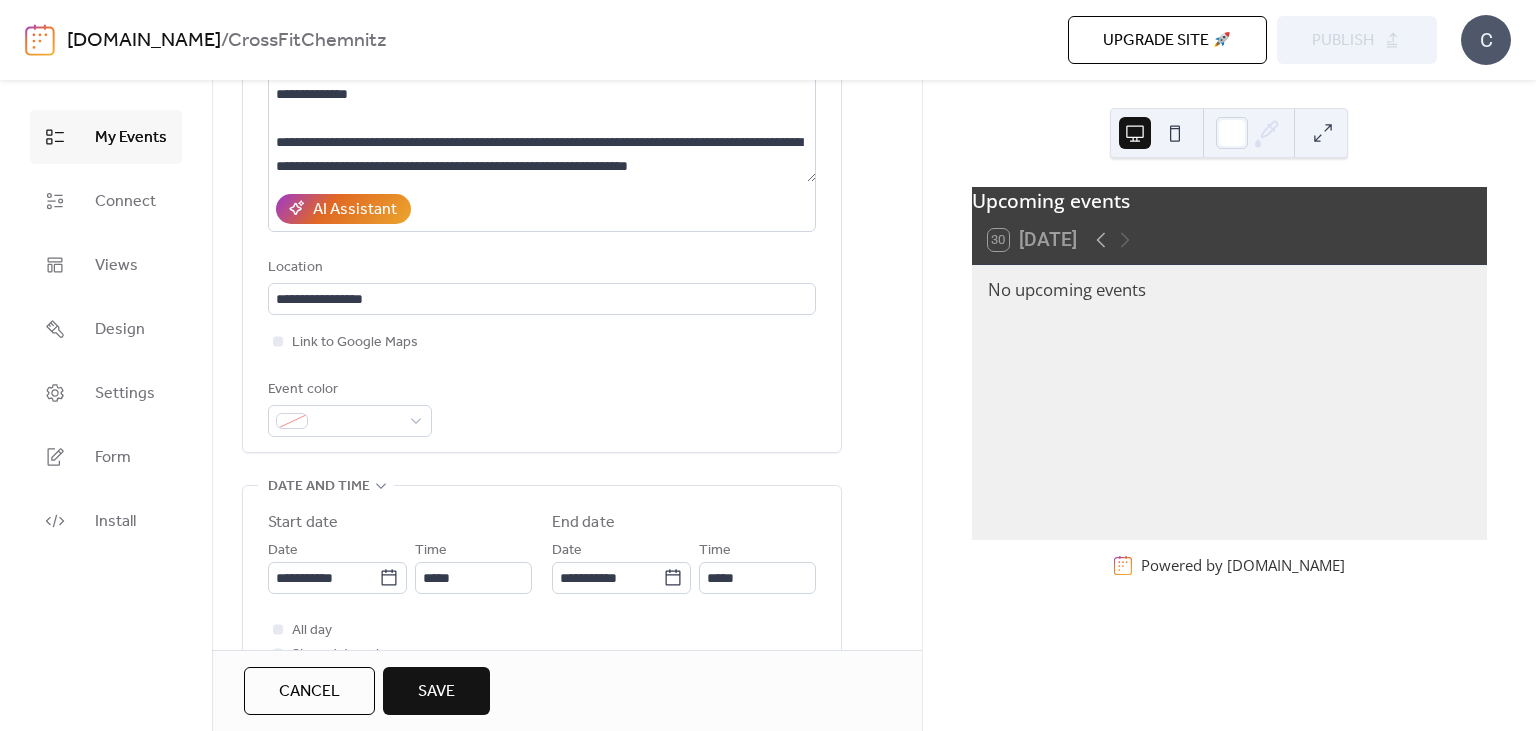 scroll, scrollTop: 0, scrollLeft: 0, axis: both 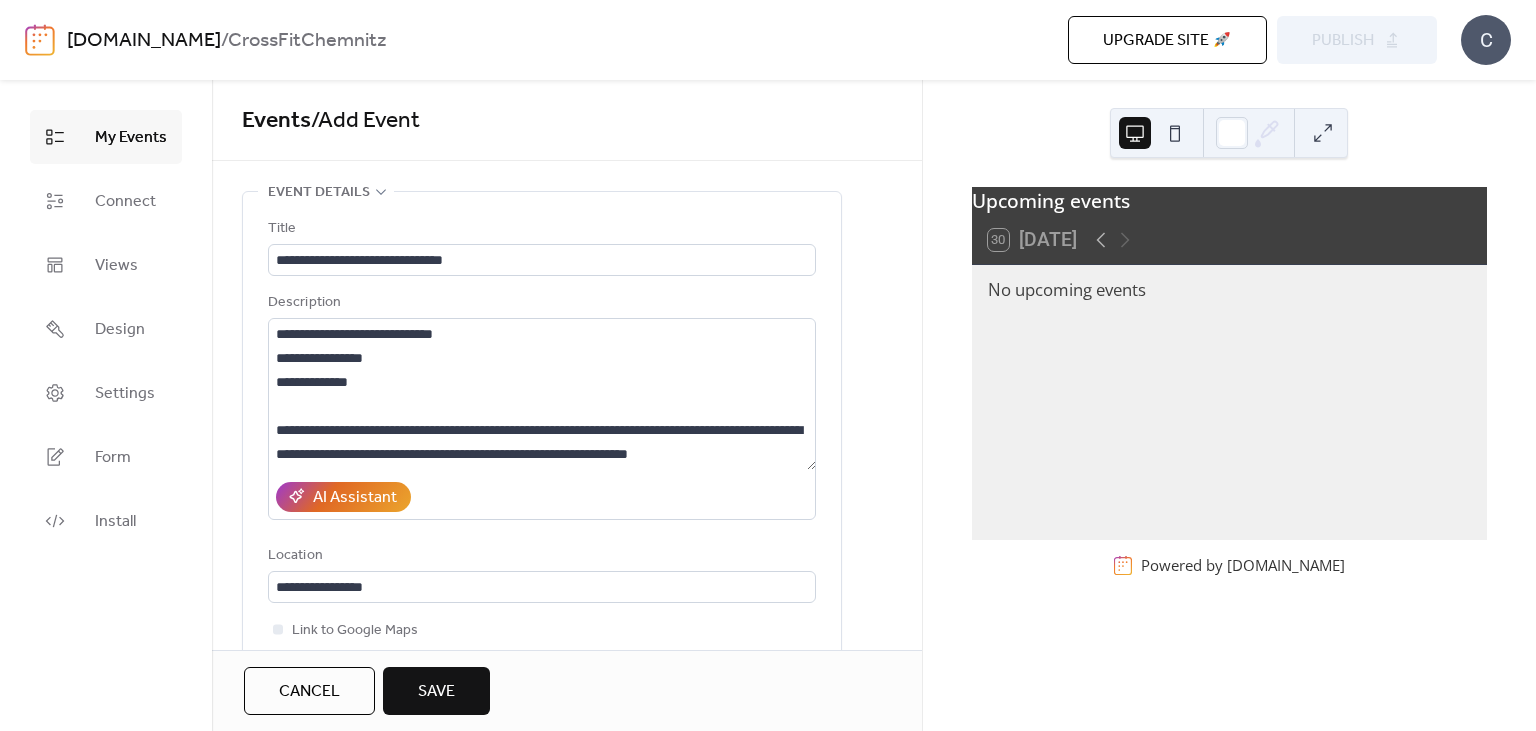click on "My Events" at bounding box center [131, 138] 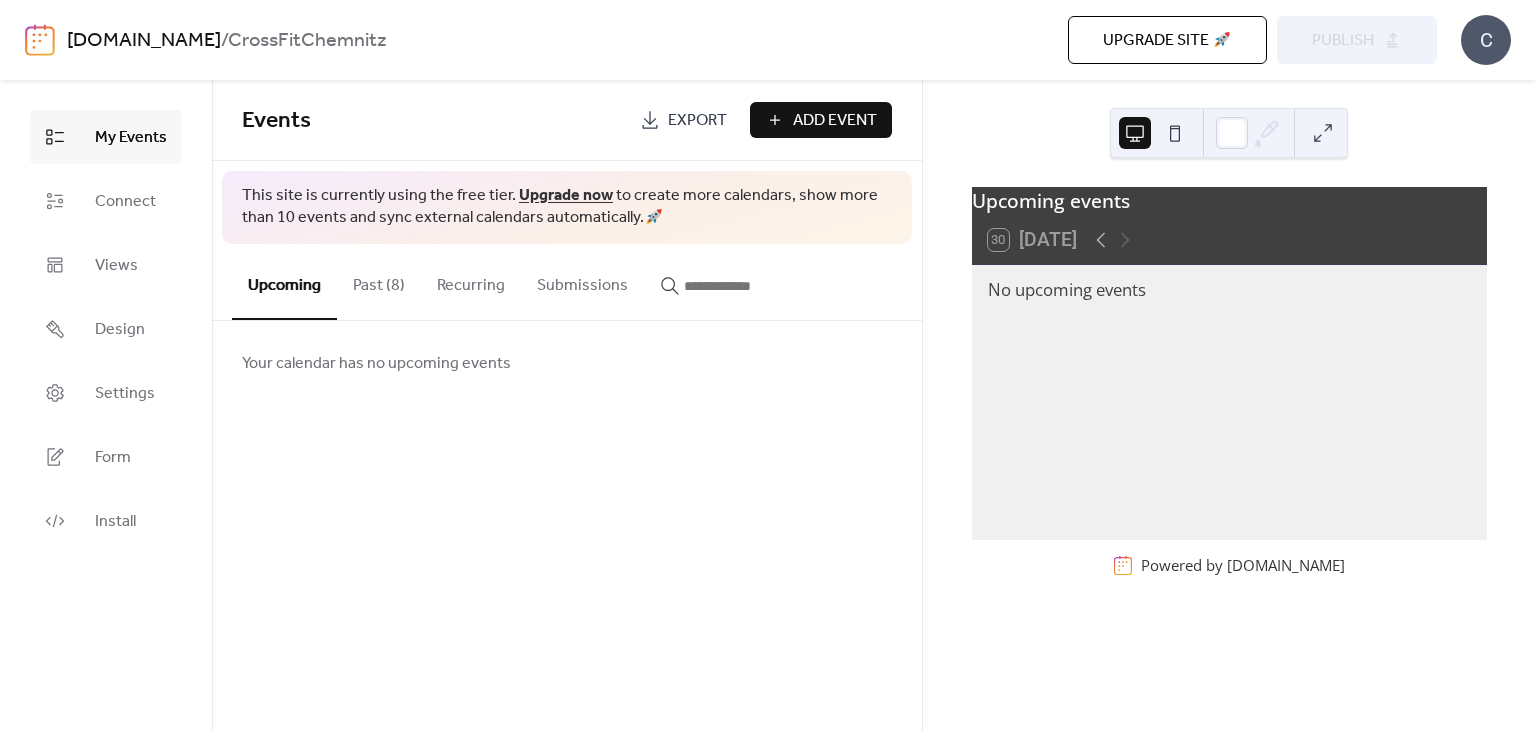 click on "Past (8)" at bounding box center (379, 281) 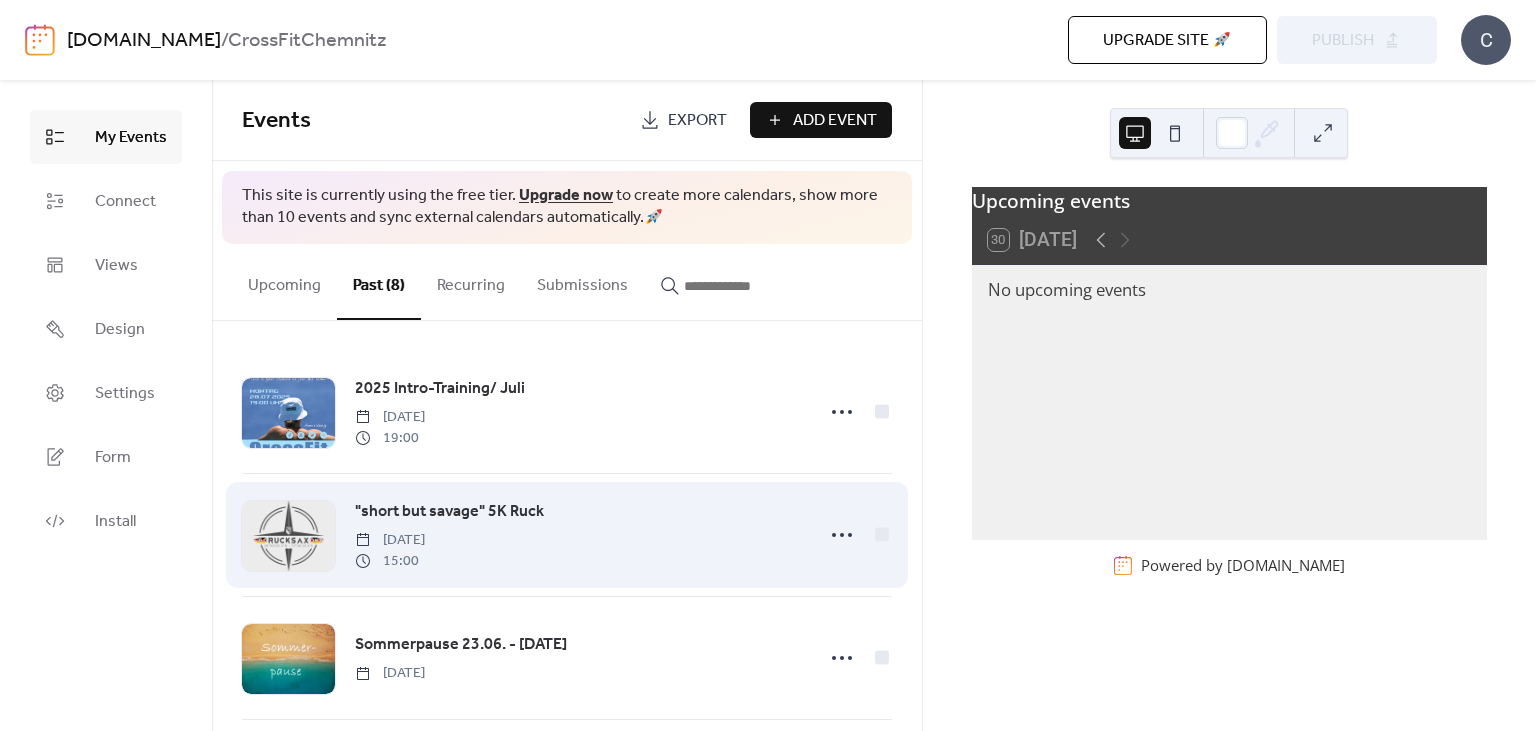 scroll, scrollTop: 144, scrollLeft: 0, axis: vertical 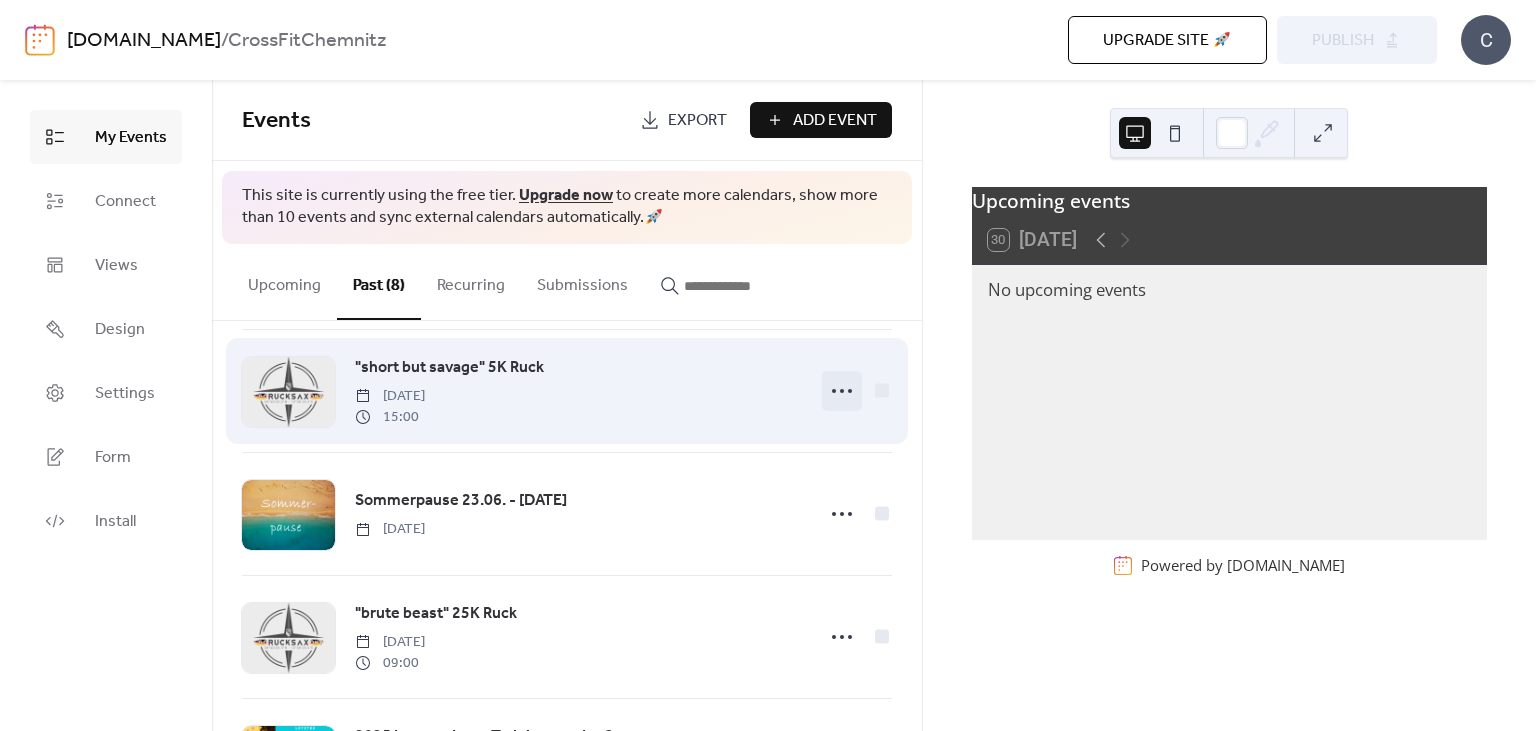 click 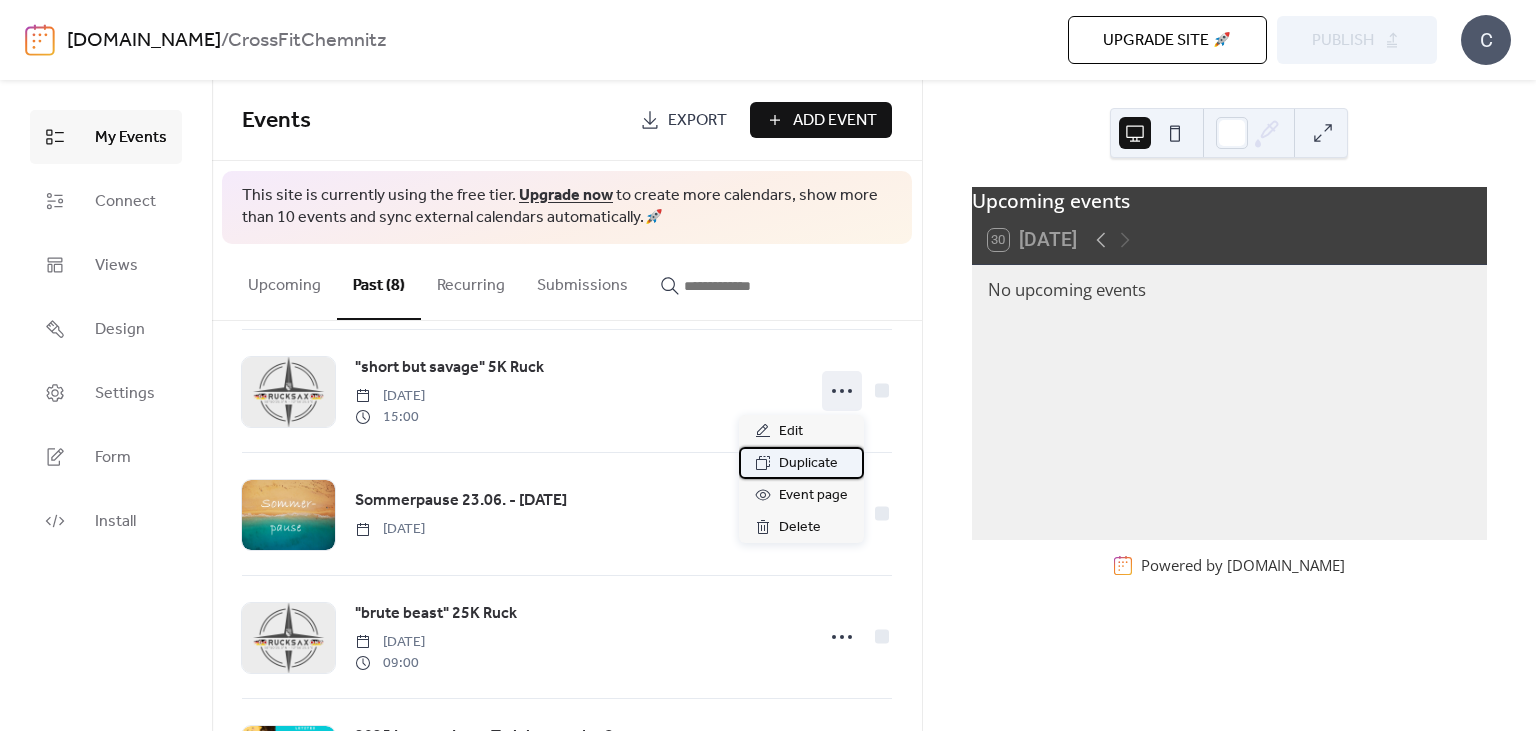 click on "Duplicate" at bounding box center [808, 464] 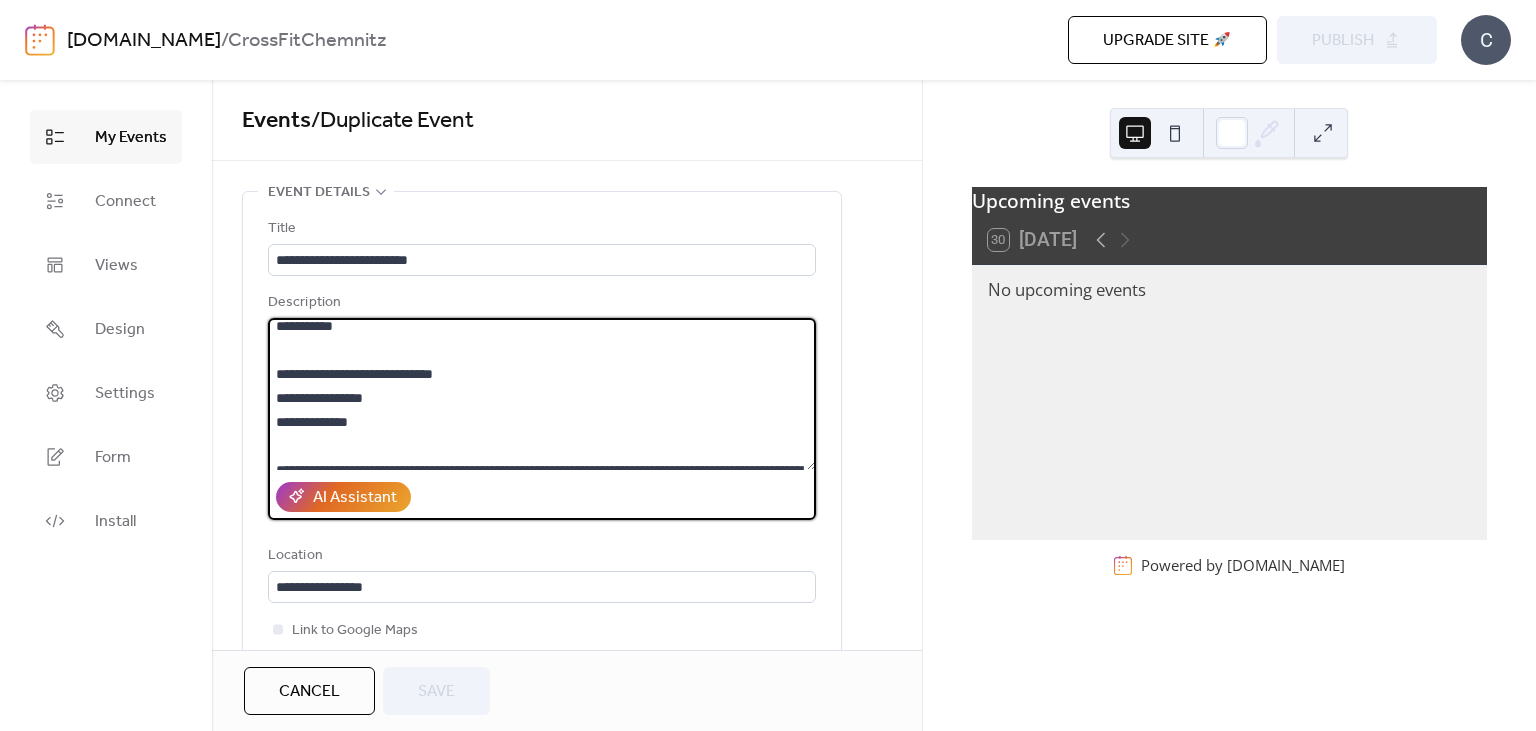scroll, scrollTop: 936, scrollLeft: 0, axis: vertical 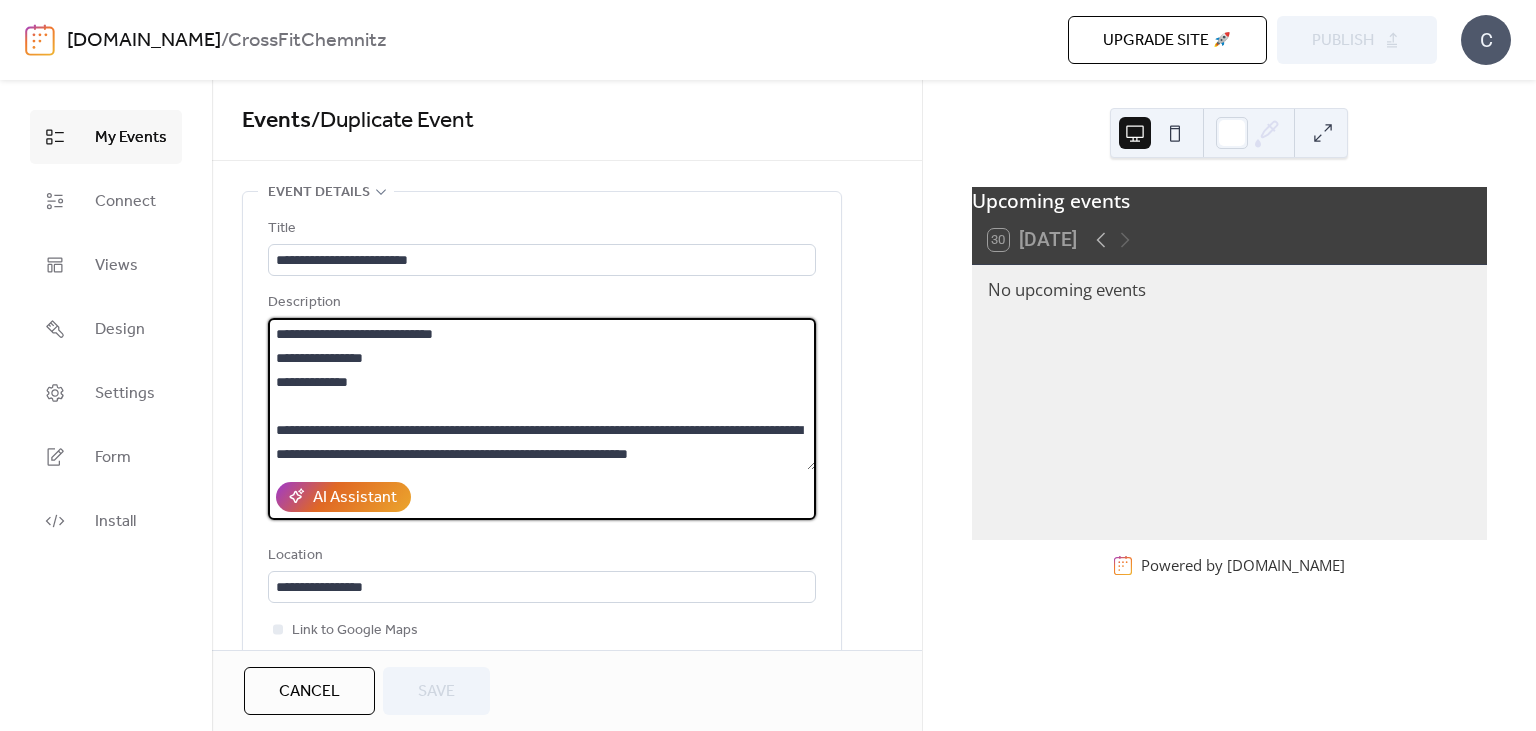 drag, startPoint x: 274, startPoint y: 337, endPoint x: 900, endPoint y: 506, distance: 648.41113 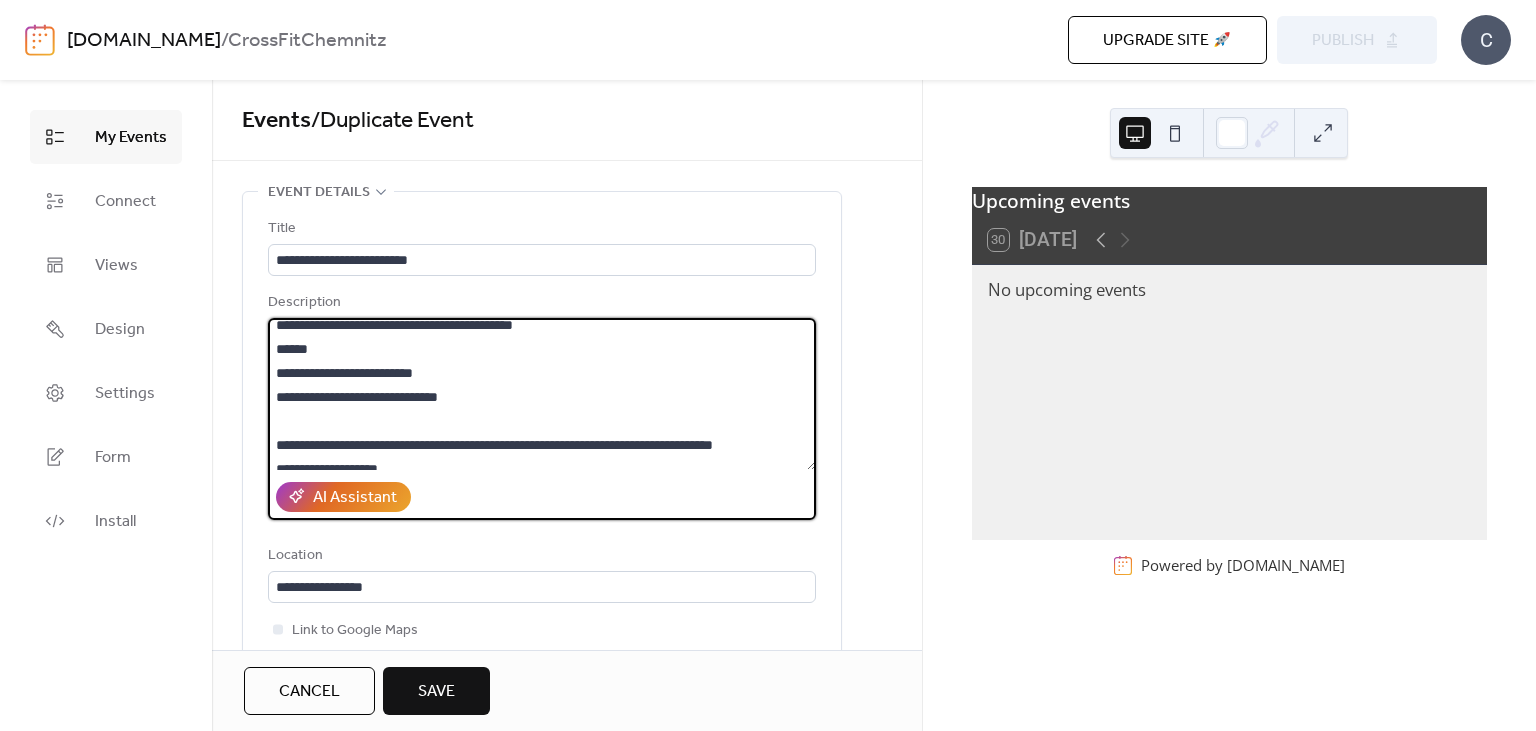scroll, scrollTop: 410, scrollLeft: 0, axis: vertical 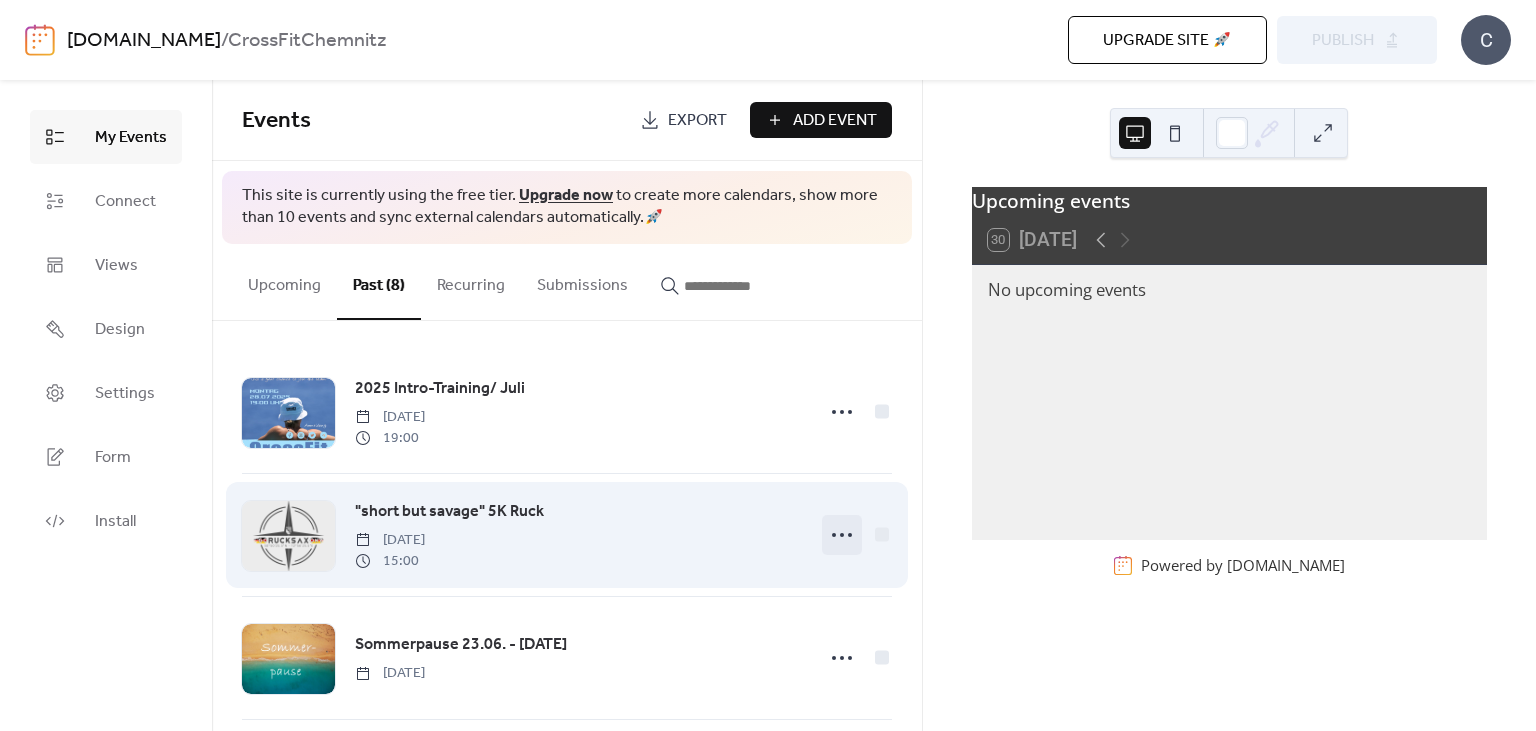 click 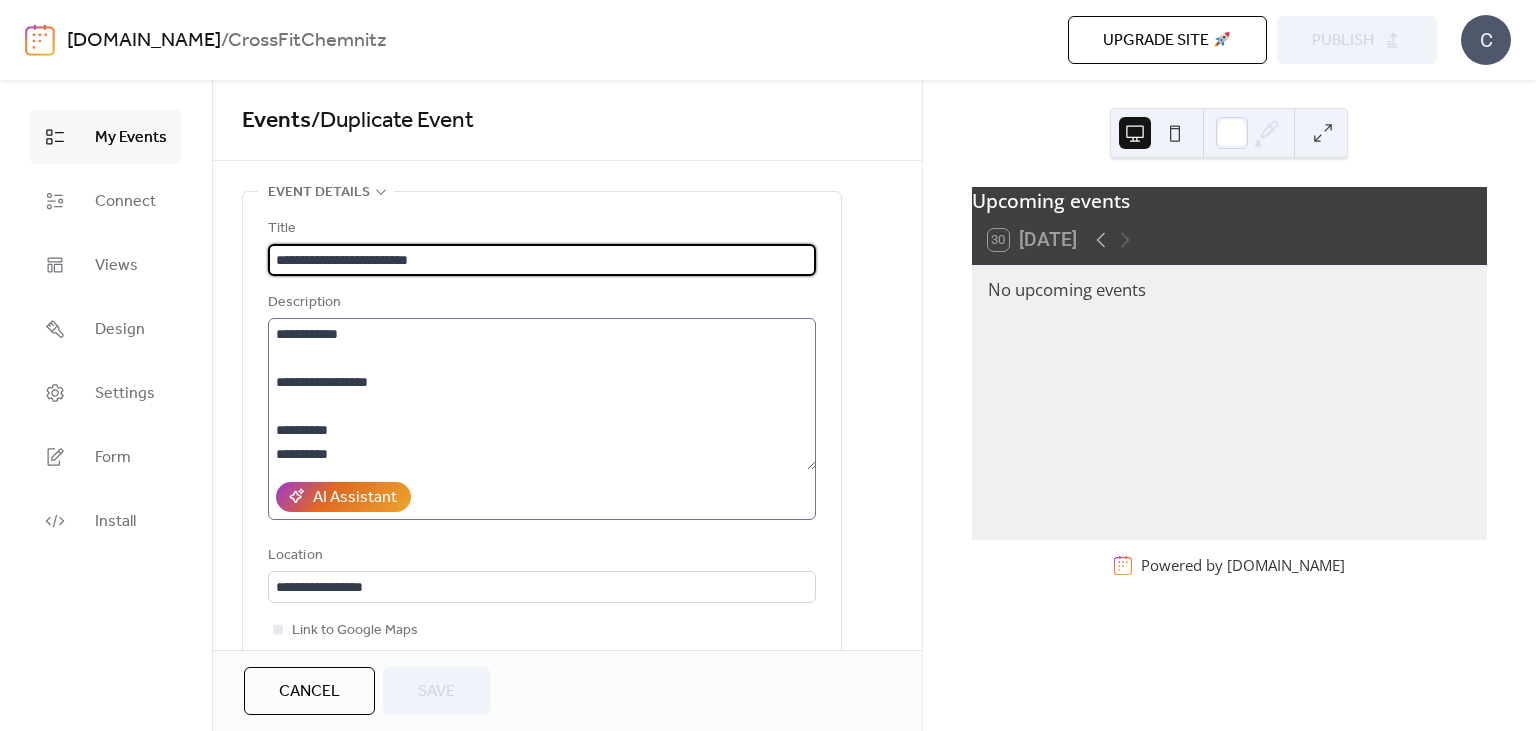 scroll, scrollTop: 136, scrollLeft: 0, axis: vertical 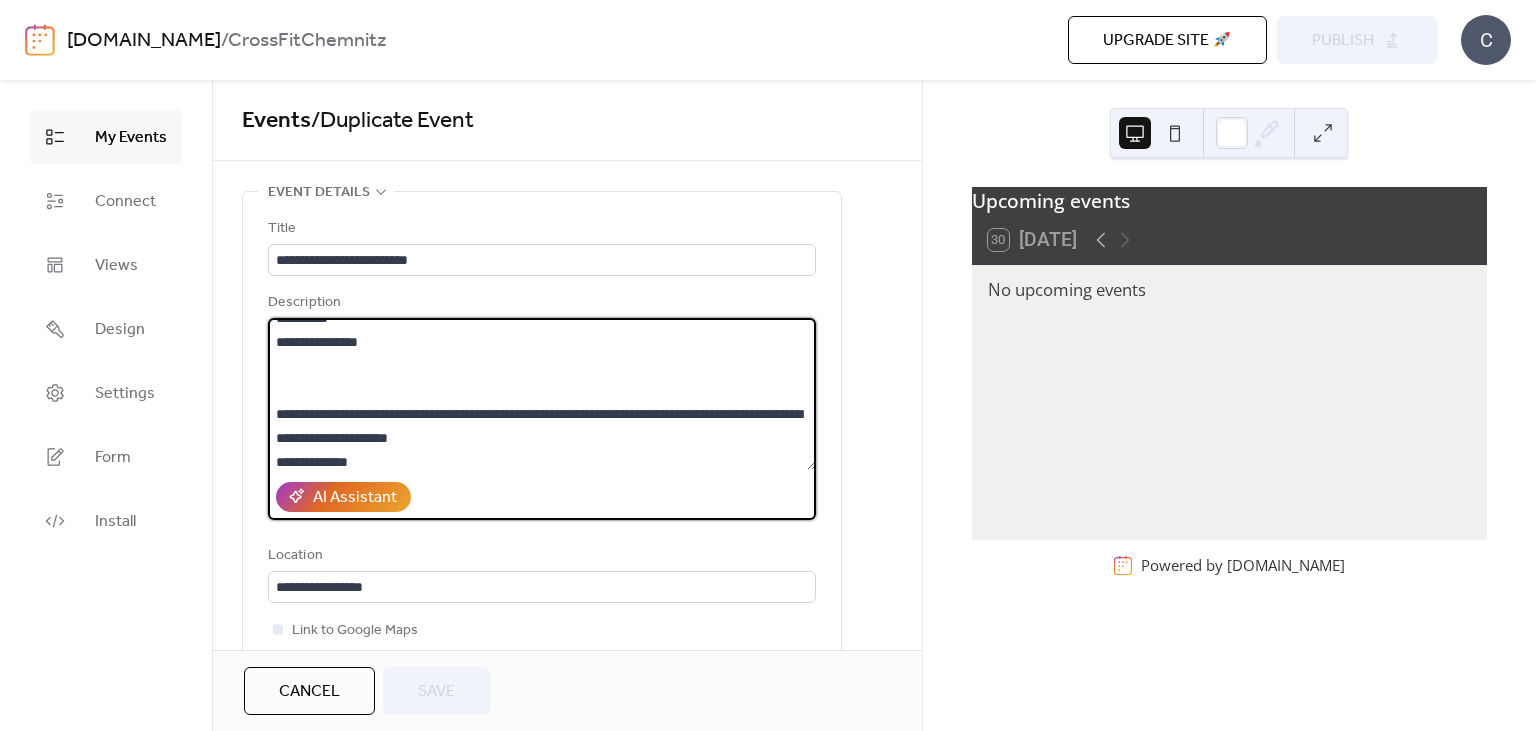 drag, startPoint x: 380, startPoint y: 341, endPoint x: 422, endPoint y: 349, distance: 42.755116 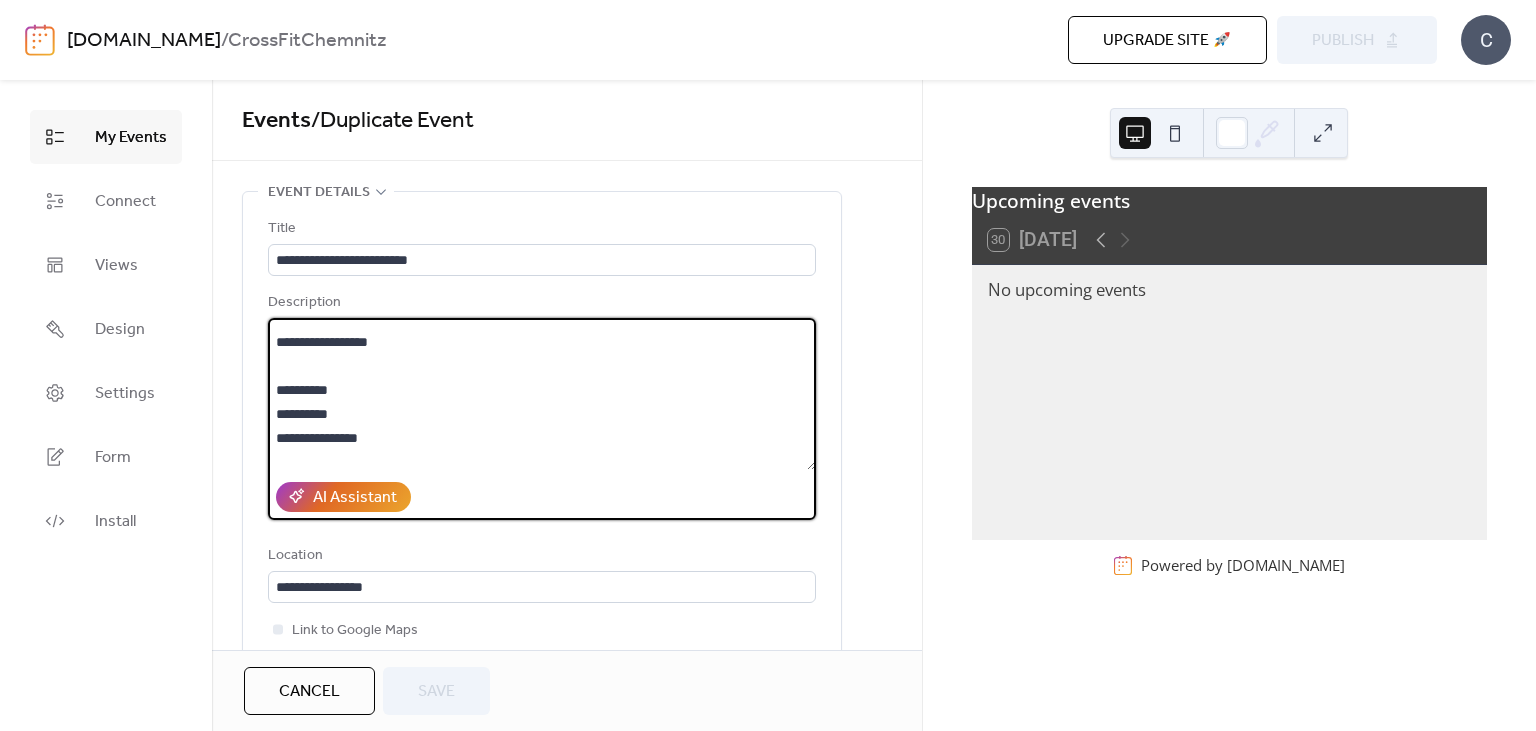 scroll, scrollTop: 0, scrollLeft: 0, axis: both 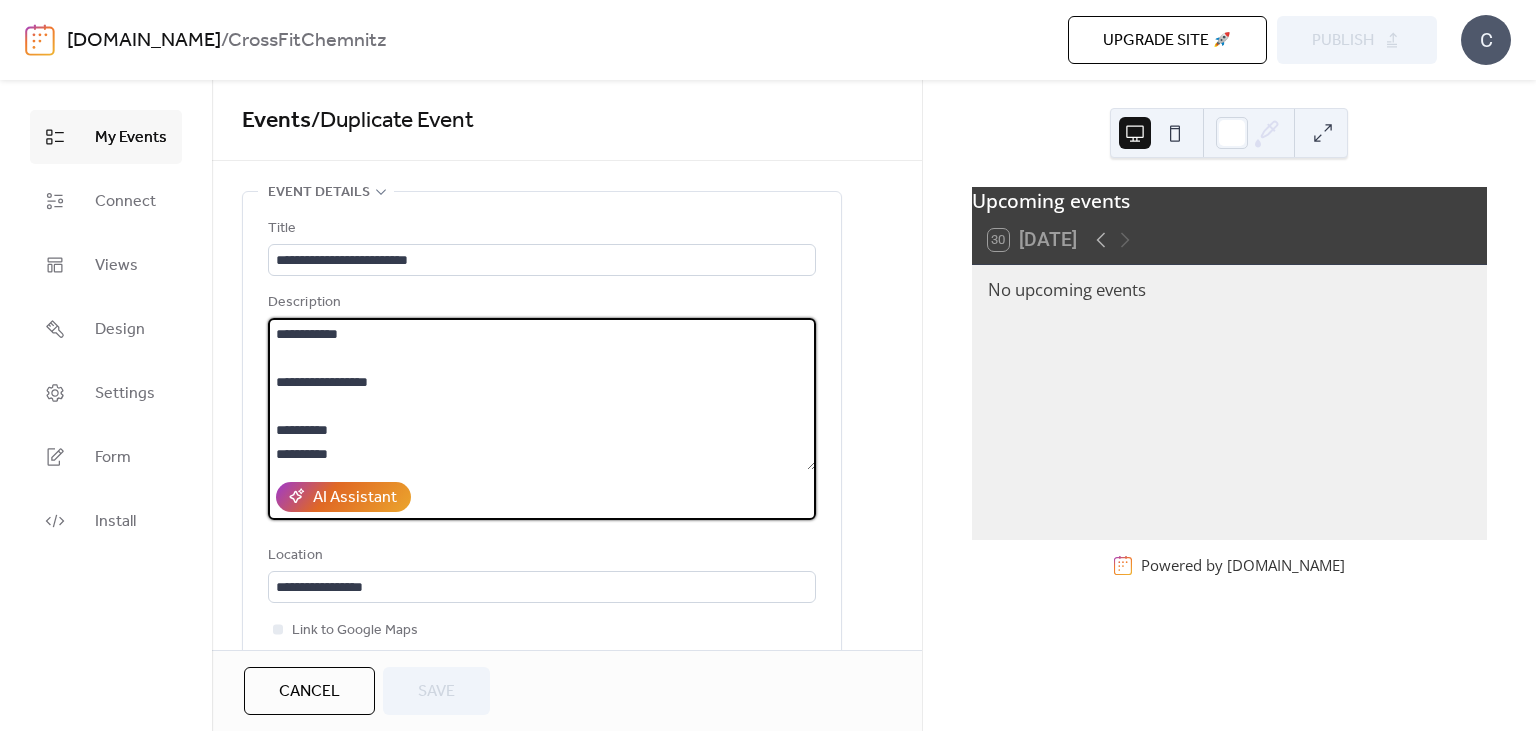 drag, startPoint x: 337, startPoint y: 452, endPoint x: 358, endPoint y: 454, distance: 21.095022 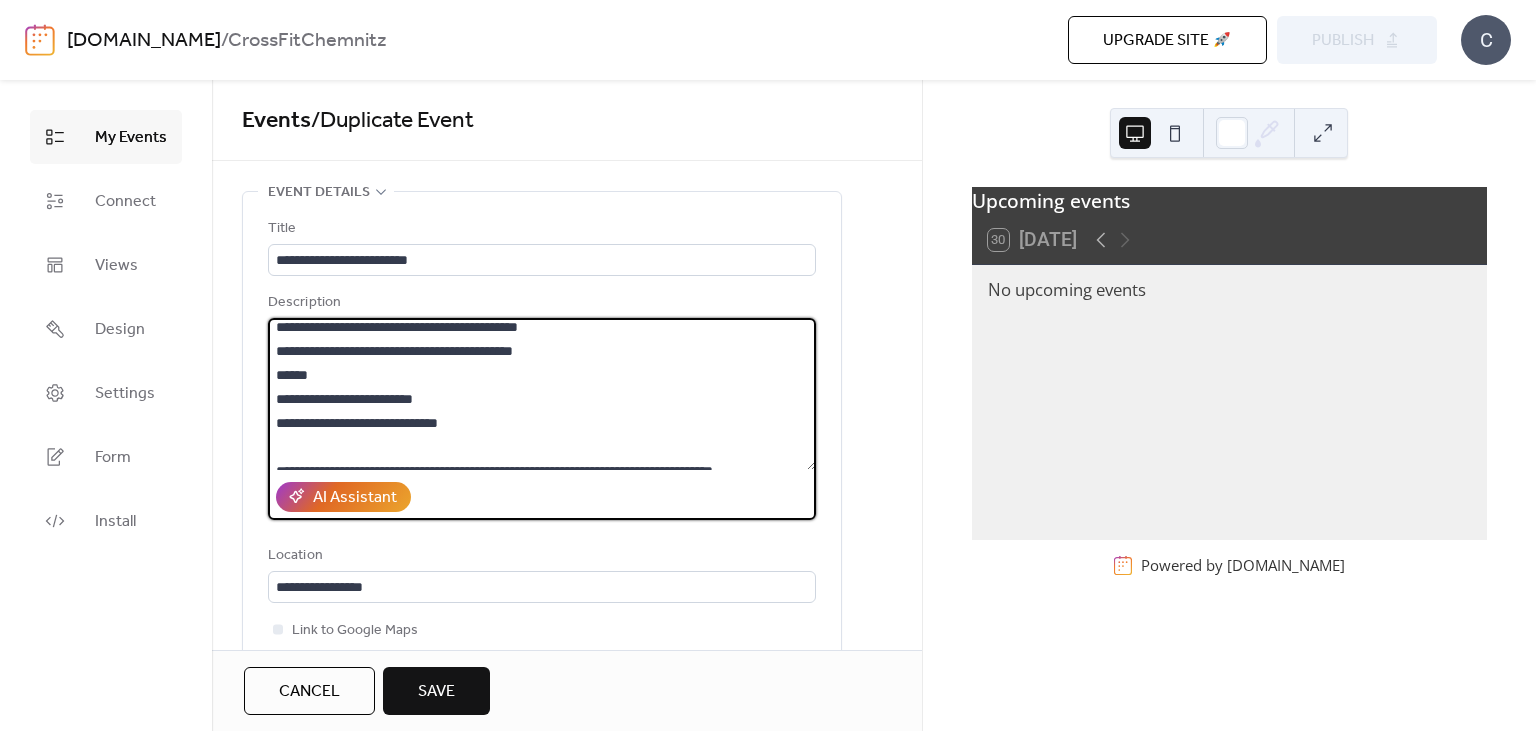 scroll, scrollTop: 0, scrollLeft: 0, axis: both 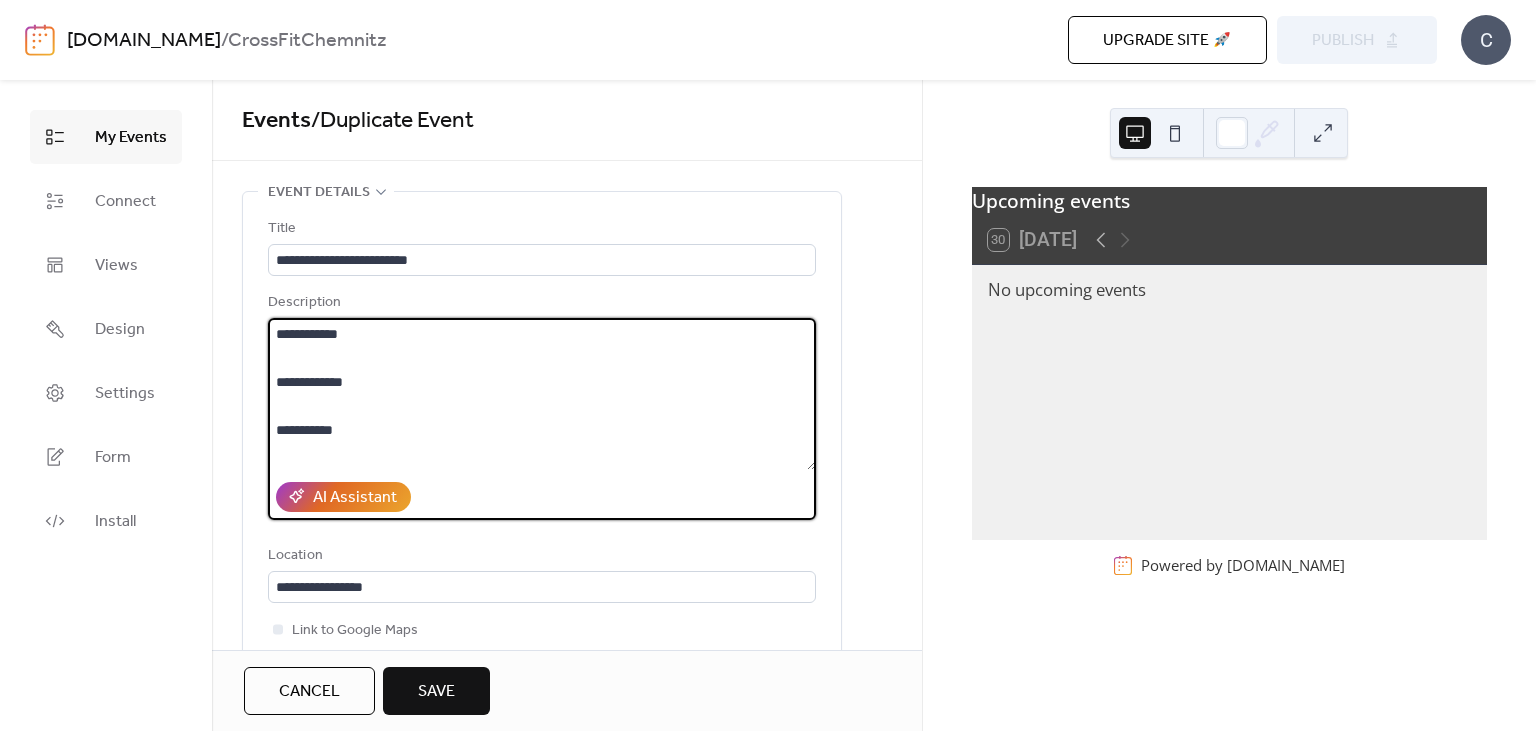 paste on "**********" 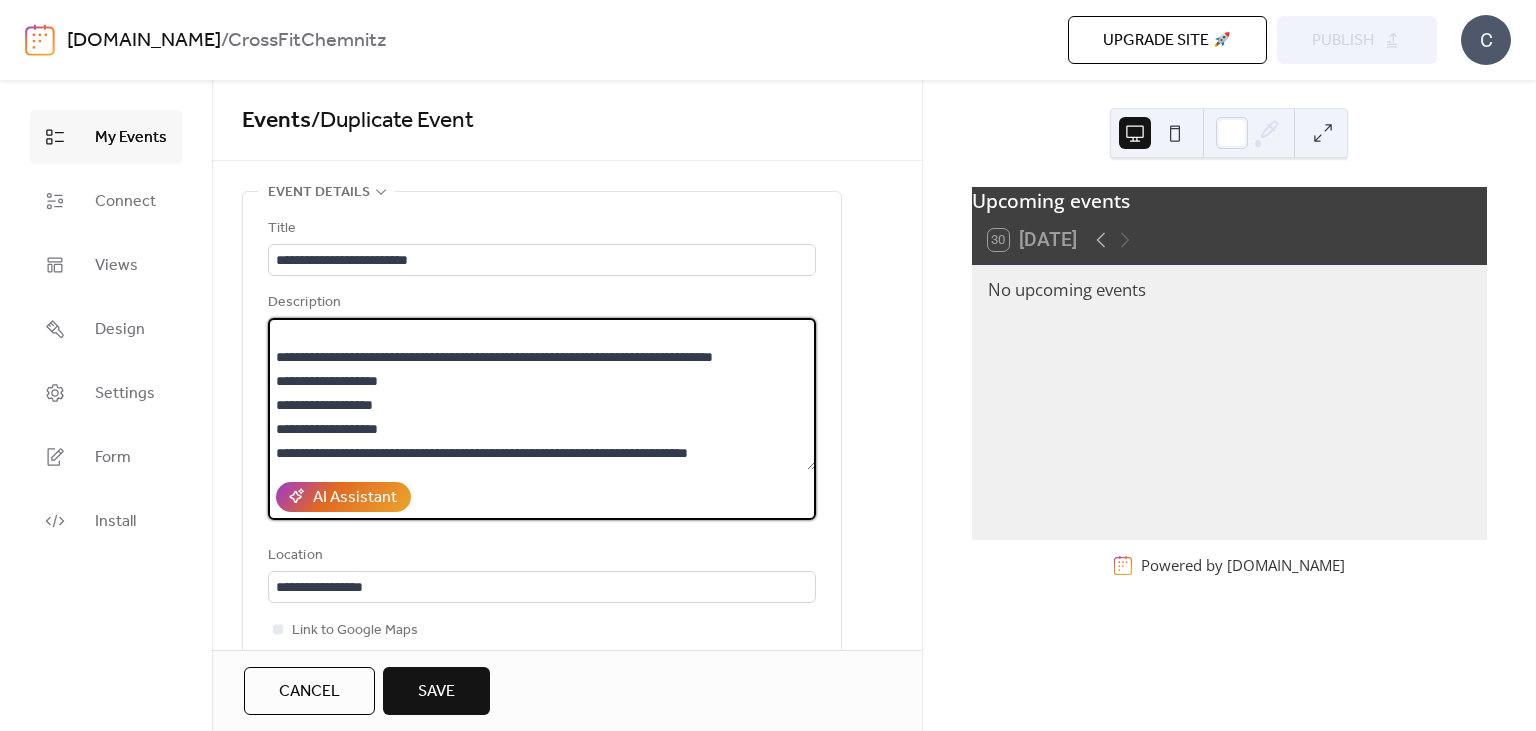 scroll, scrollTop: 410, scrollLeft: 0, axis: vertical 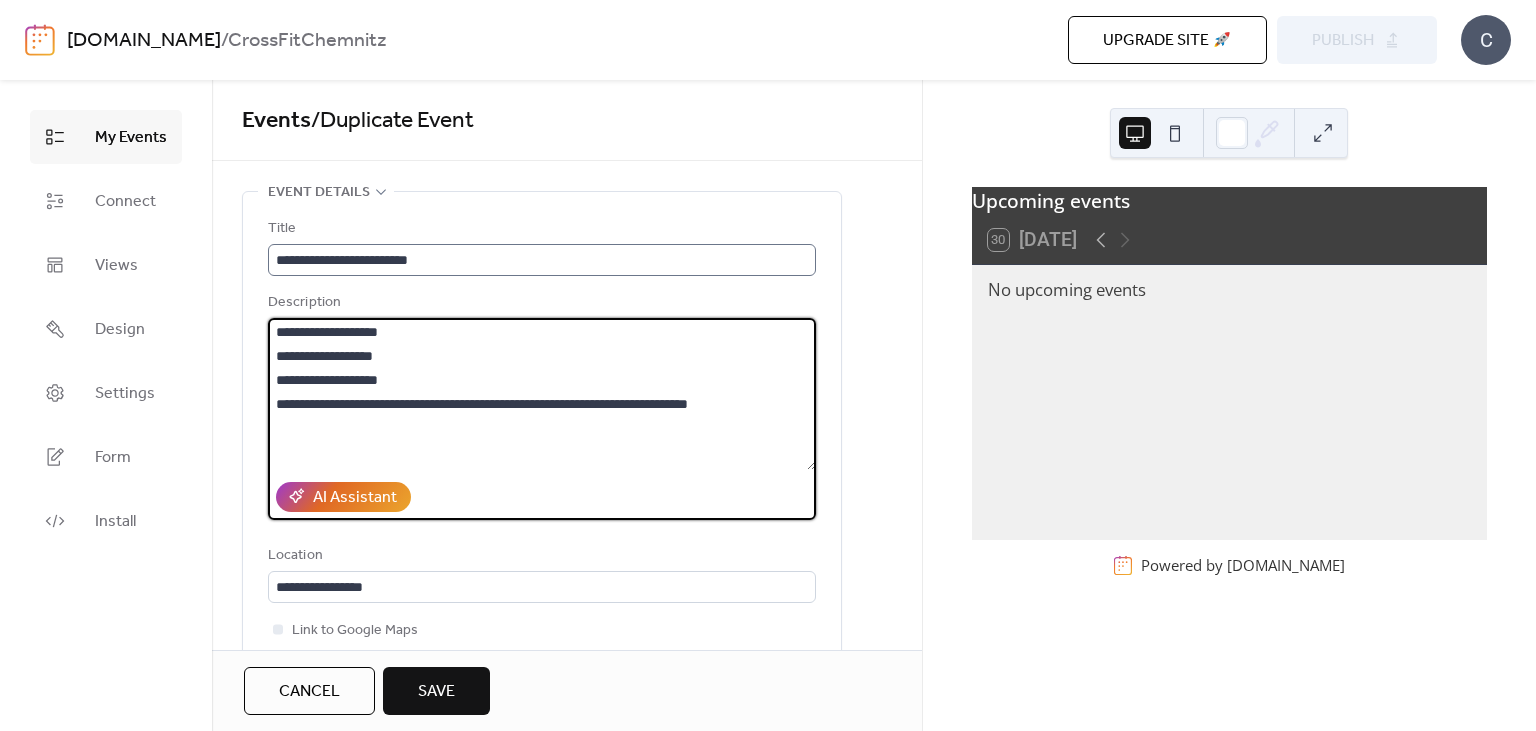 type on "**********" 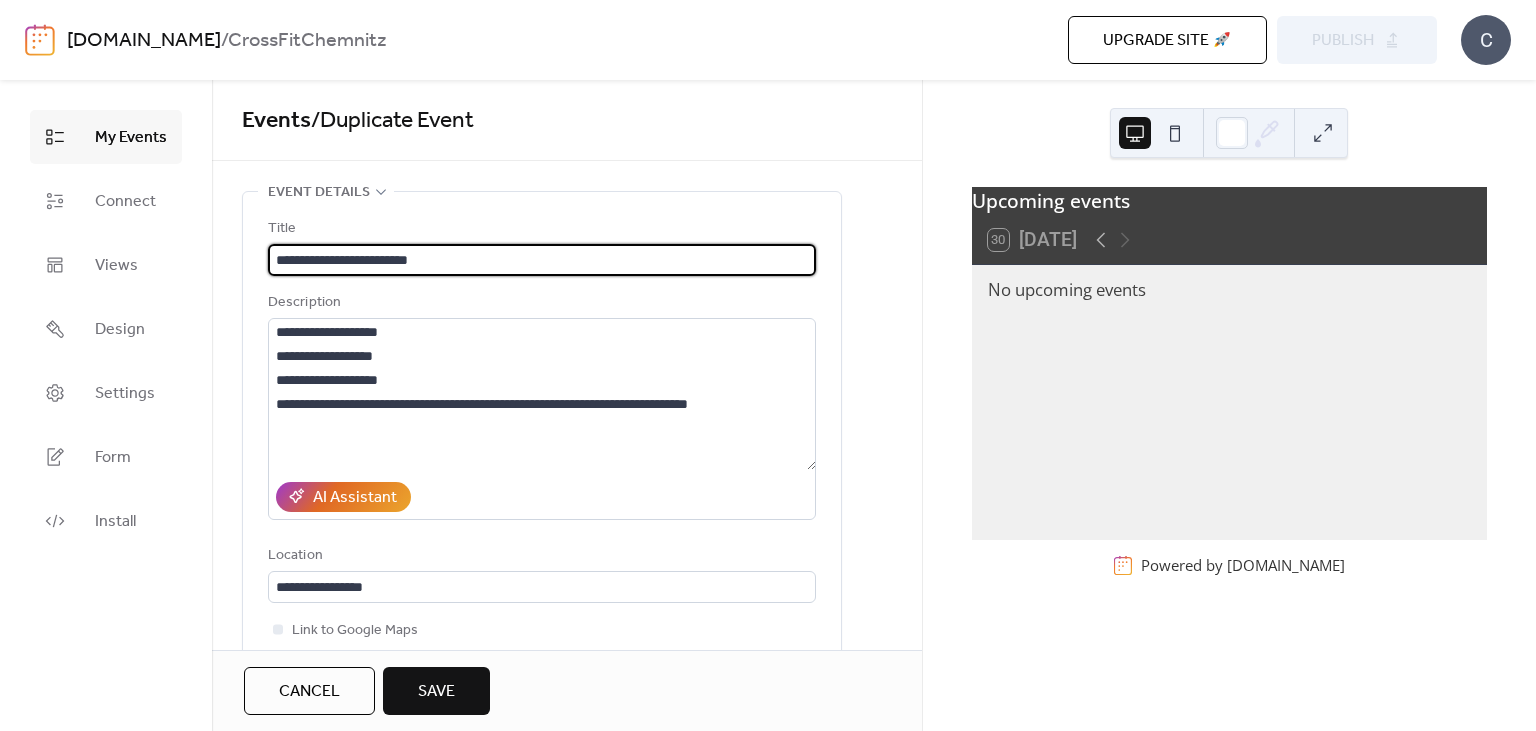 drag, startPoint x: 460, startPoint y: 258, endPoint x: 249, endPoint y: 263, distance: 211.05923 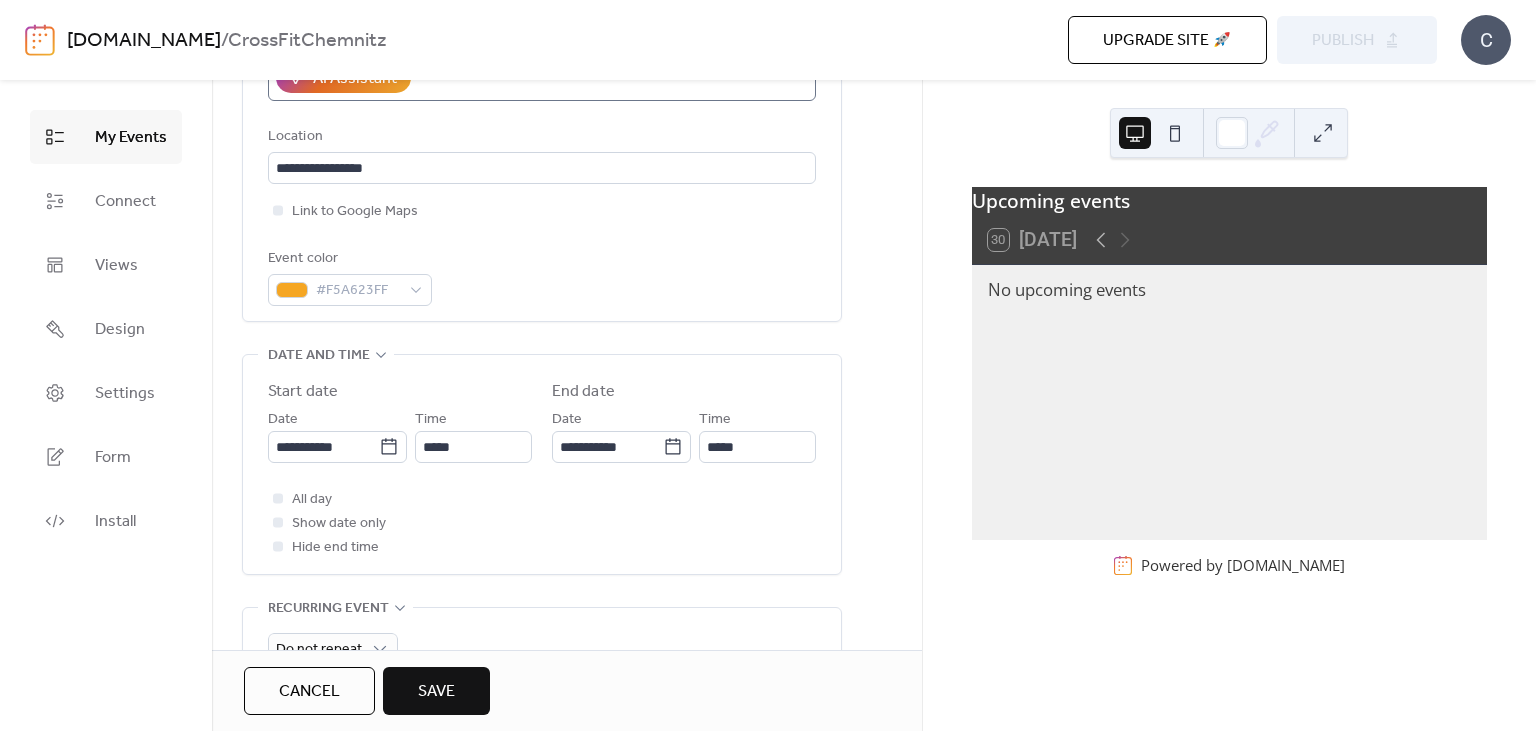 scroll, scrollTop: 432, scrollLeft: 0, axis: vertical 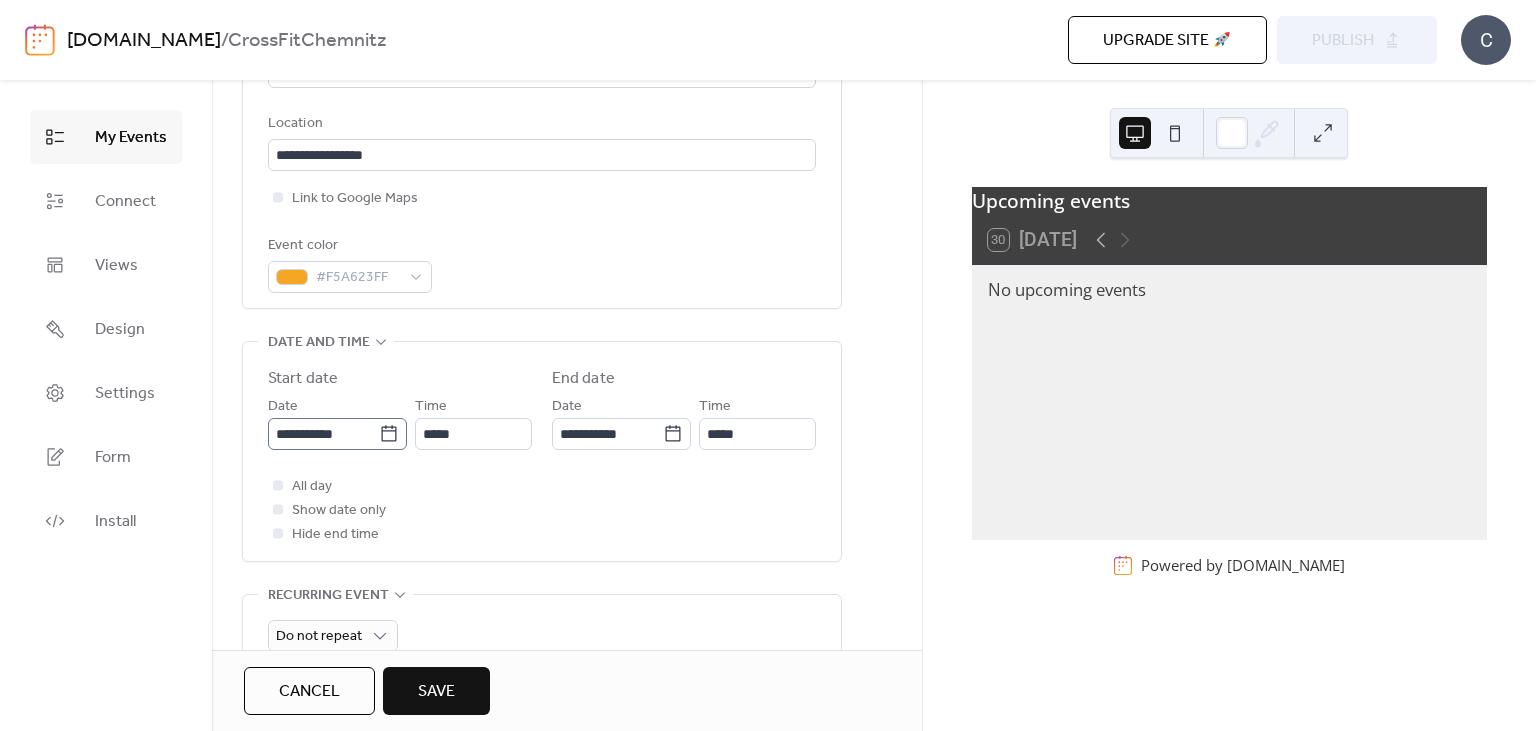 type on "**********" 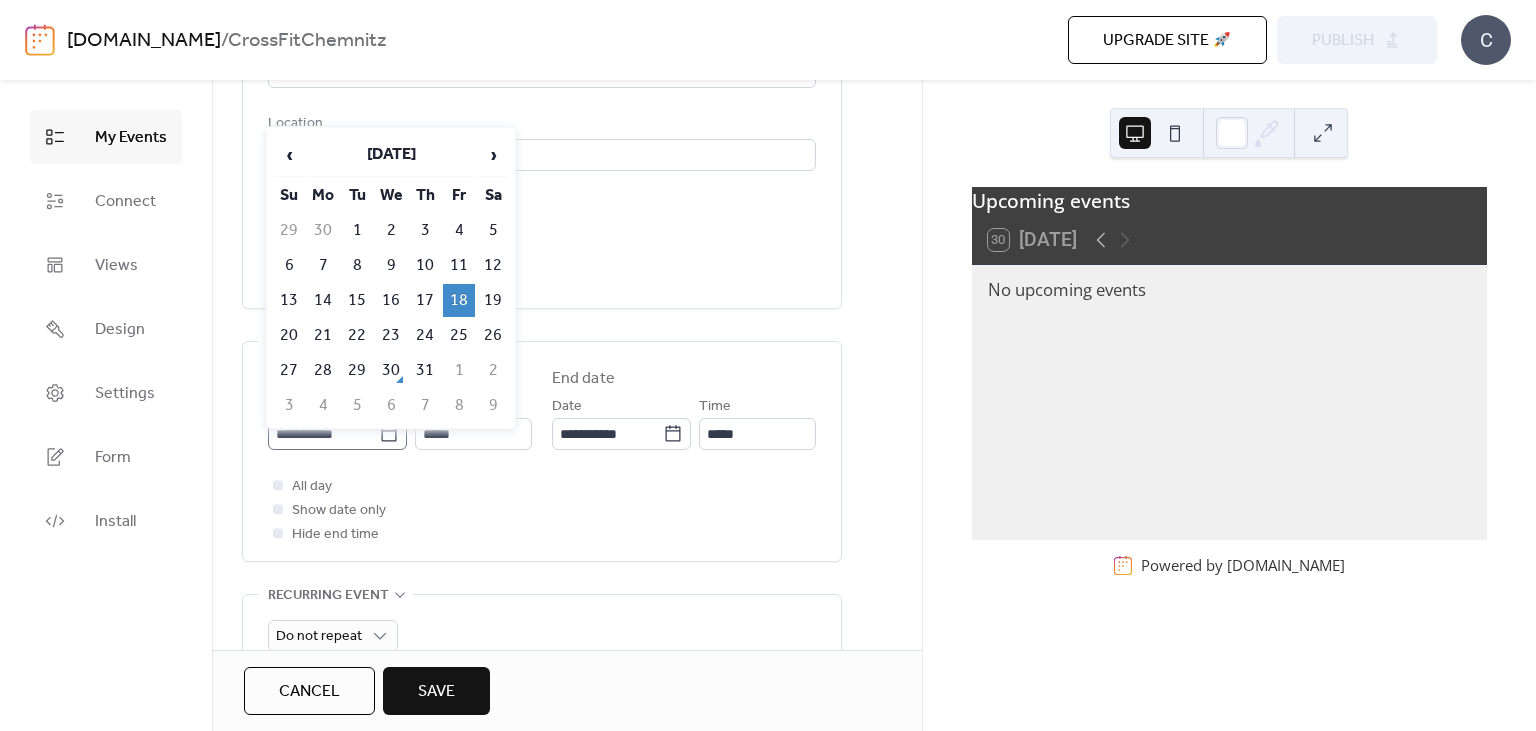 click 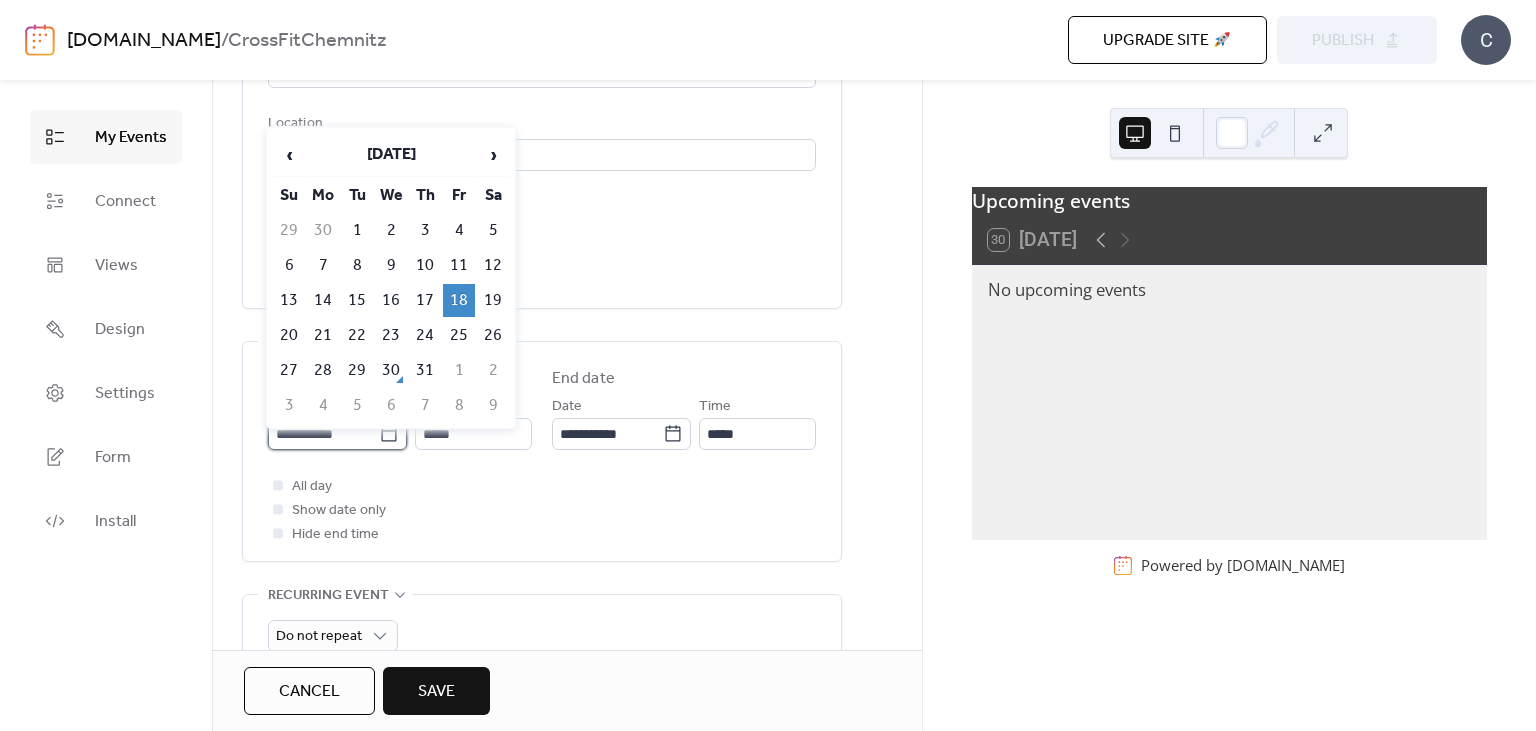 click on "**********" at bounding box center (323, 434) 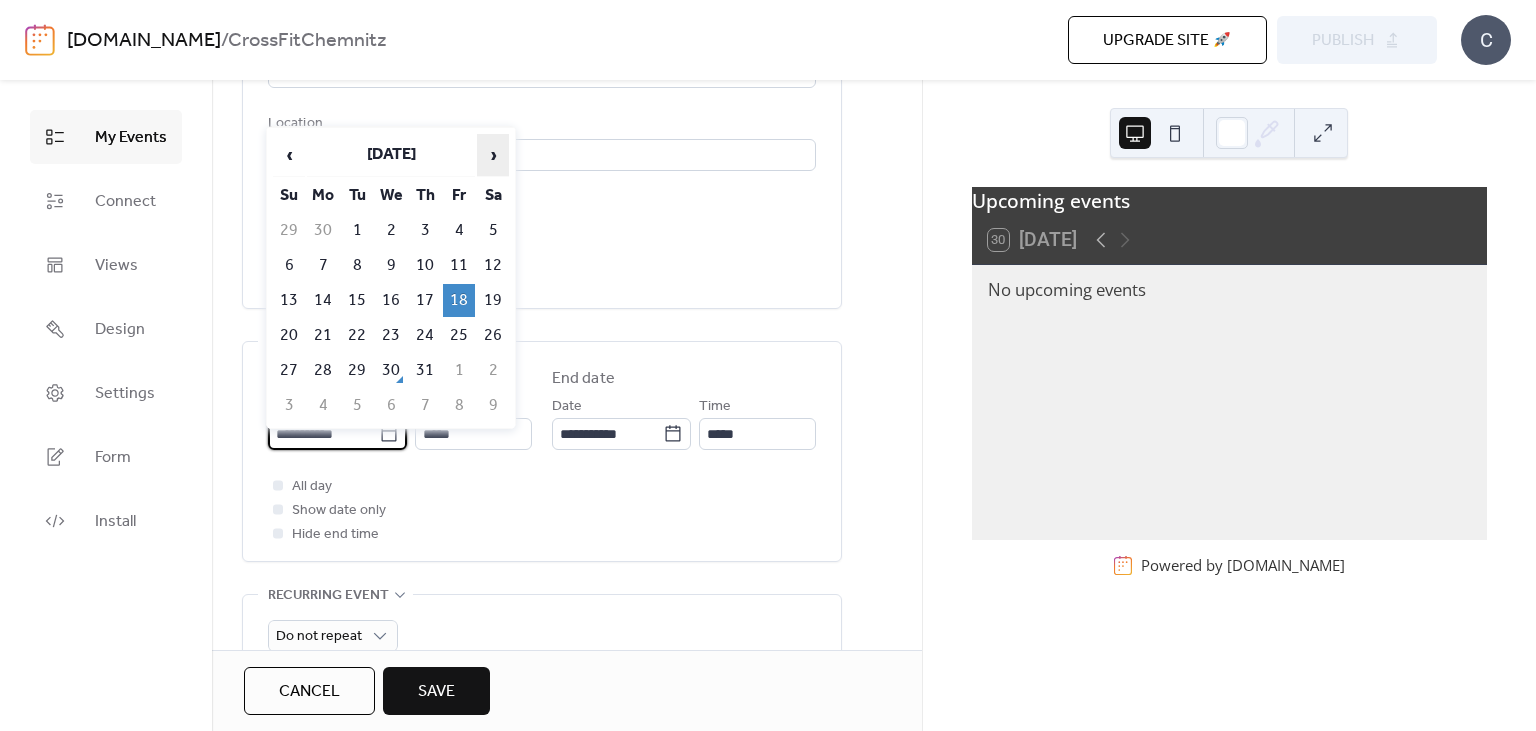 click on "›" at bounding box center [493, 155] 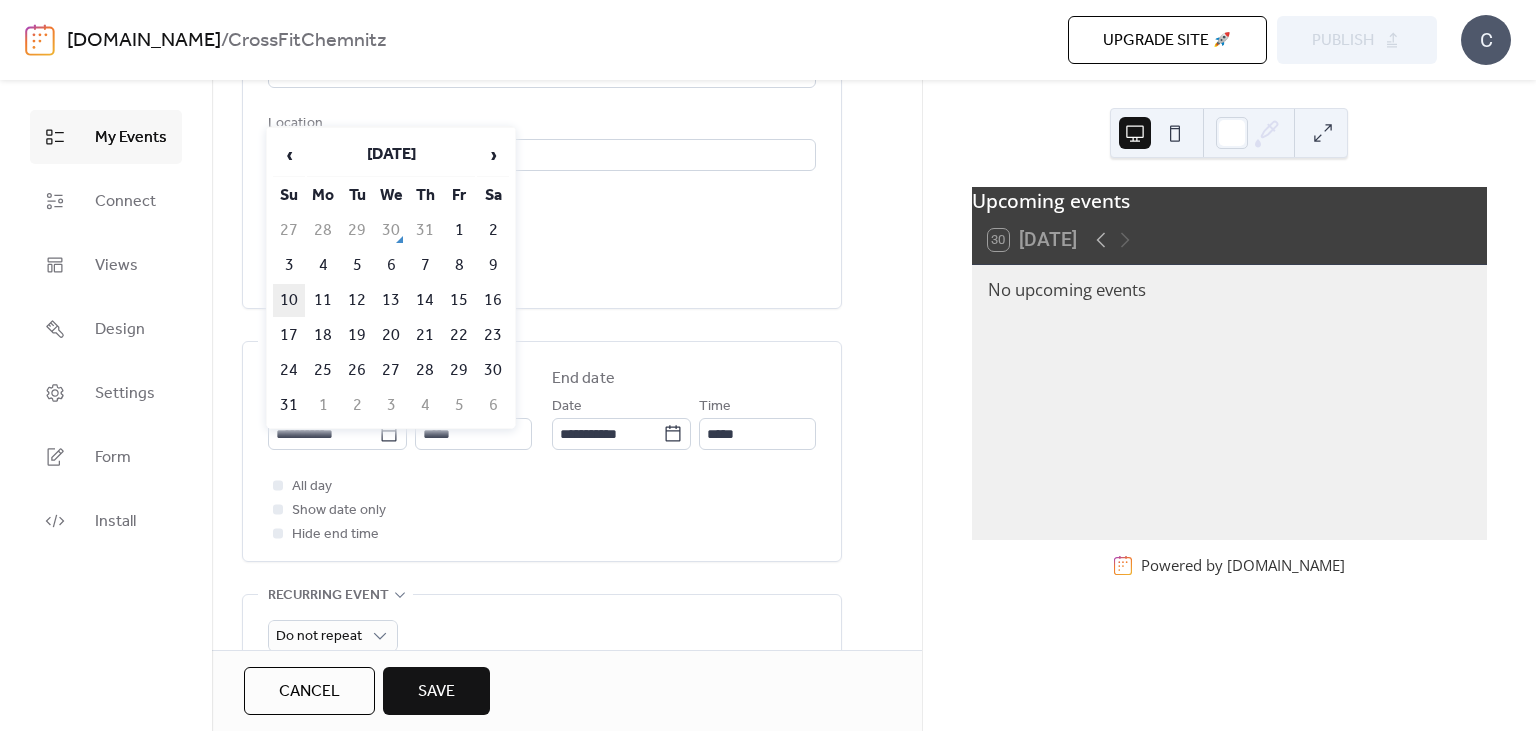 click on "10" at bounding box center [289, 300] 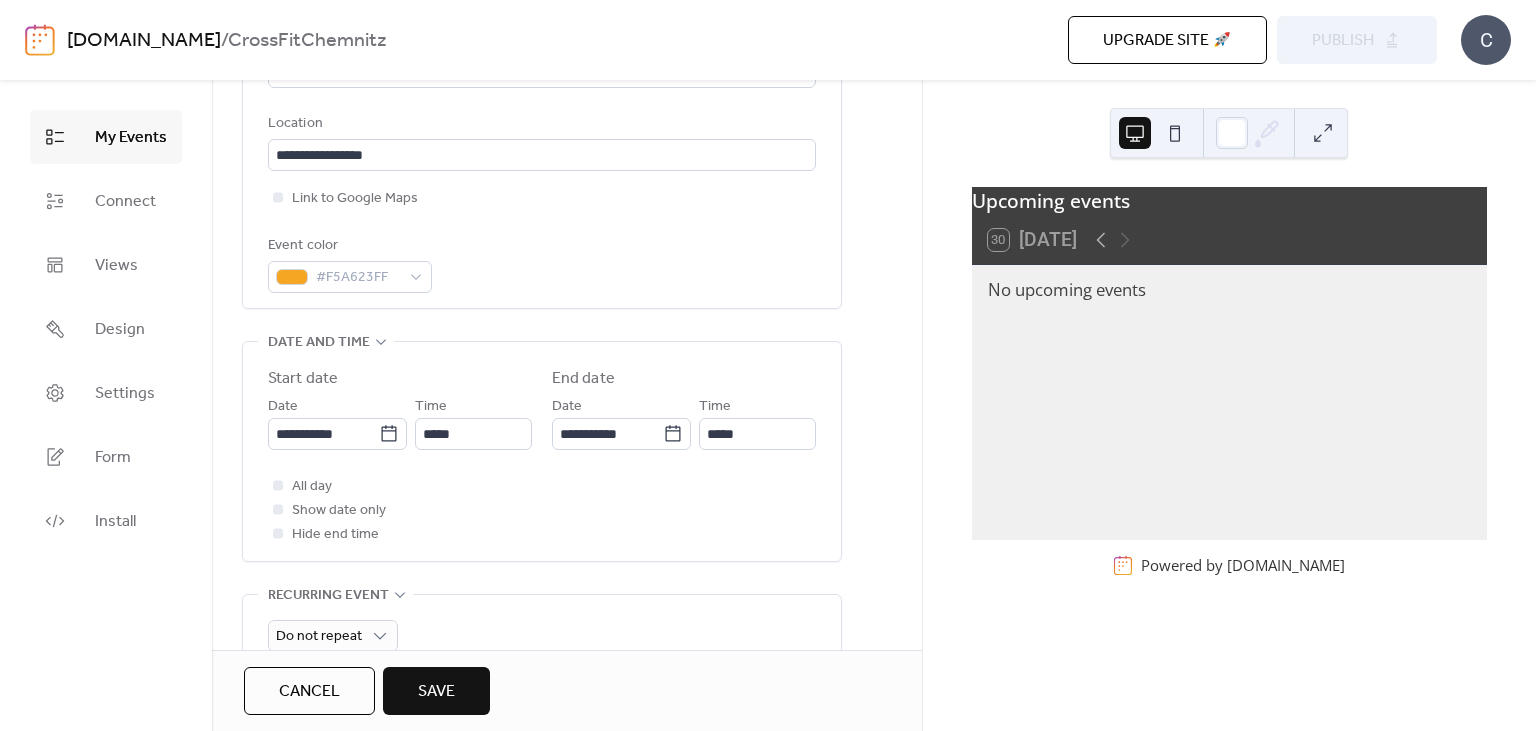 type on "**********" 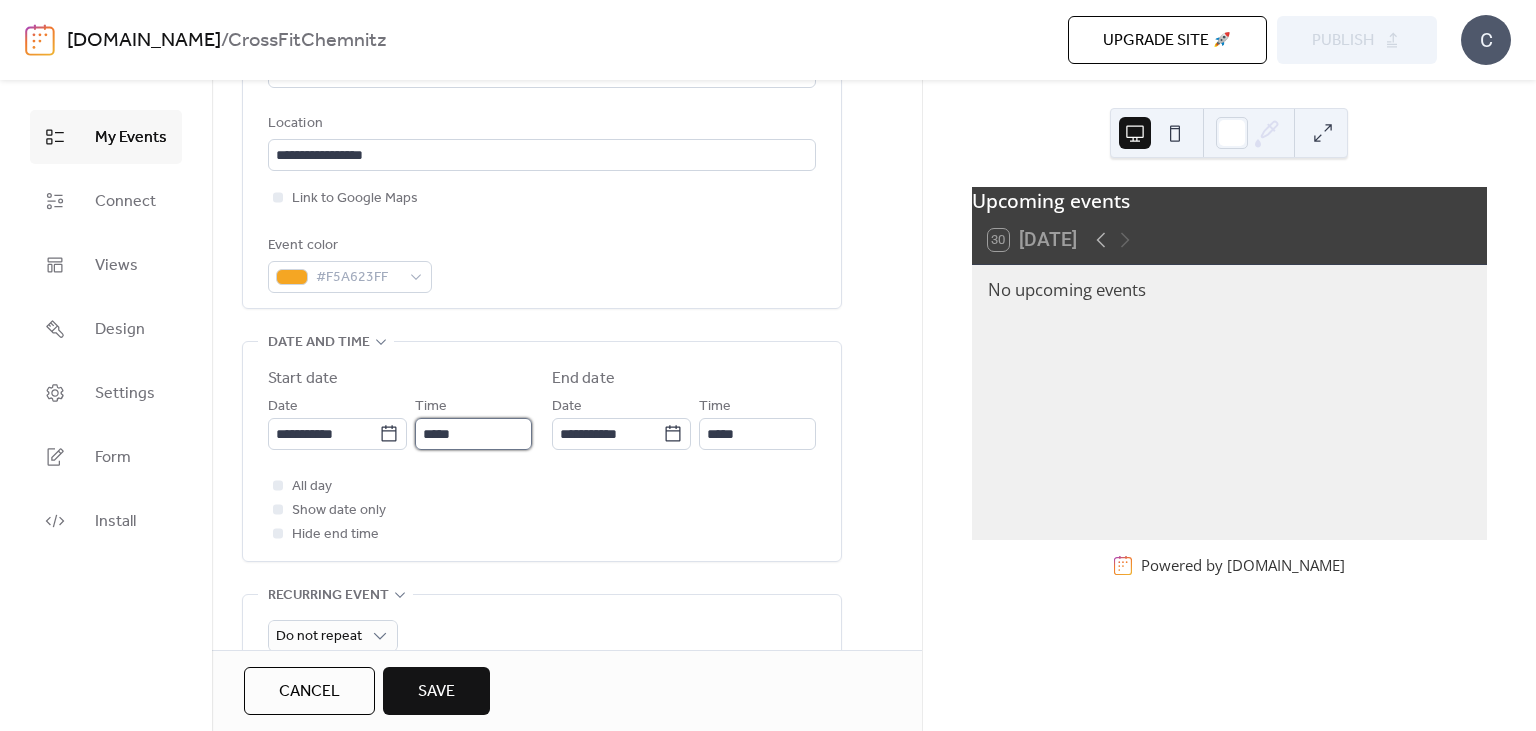 click on "*****" at bounding box center (473, 434) 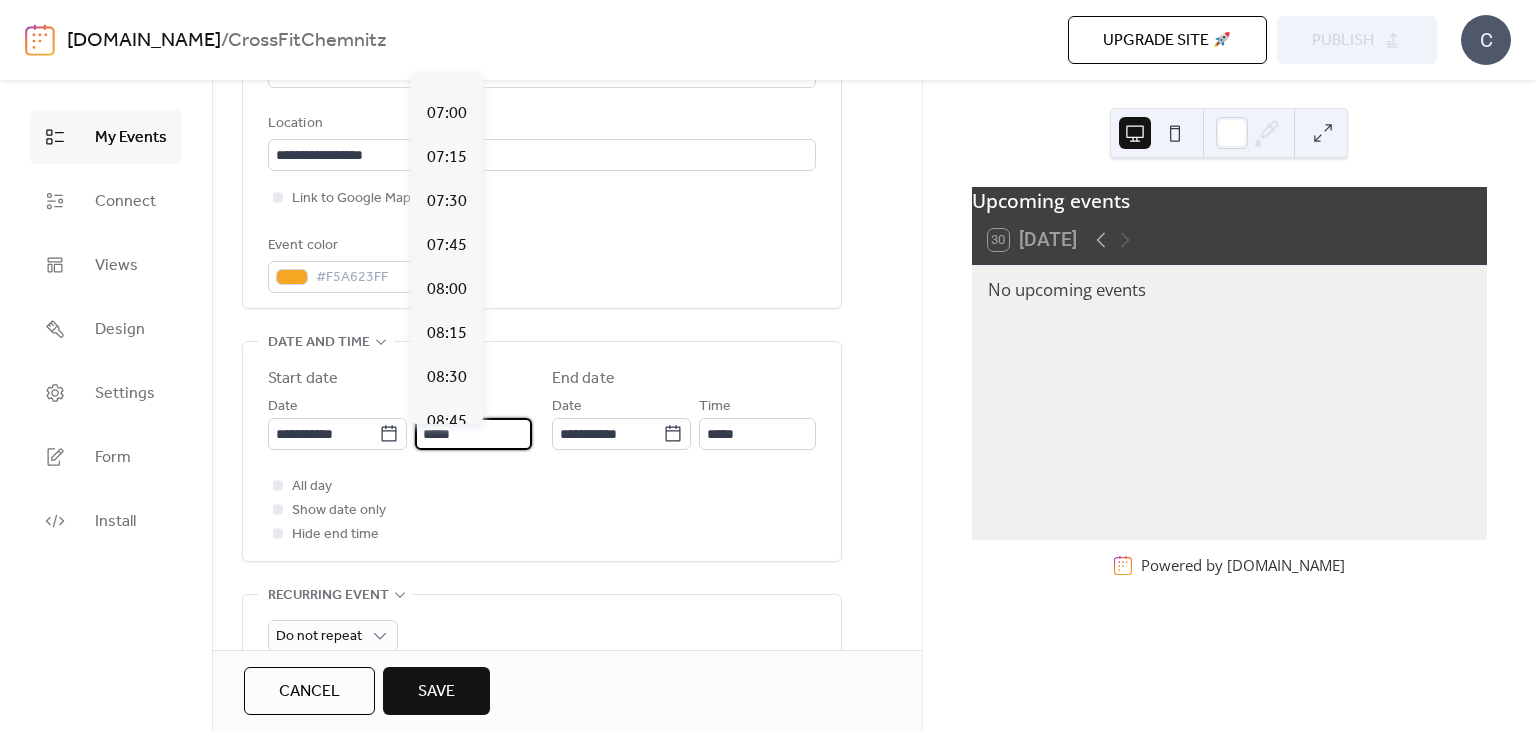 scroll, scrollTop: 1137, scrollLeft: 0, axis: vertical 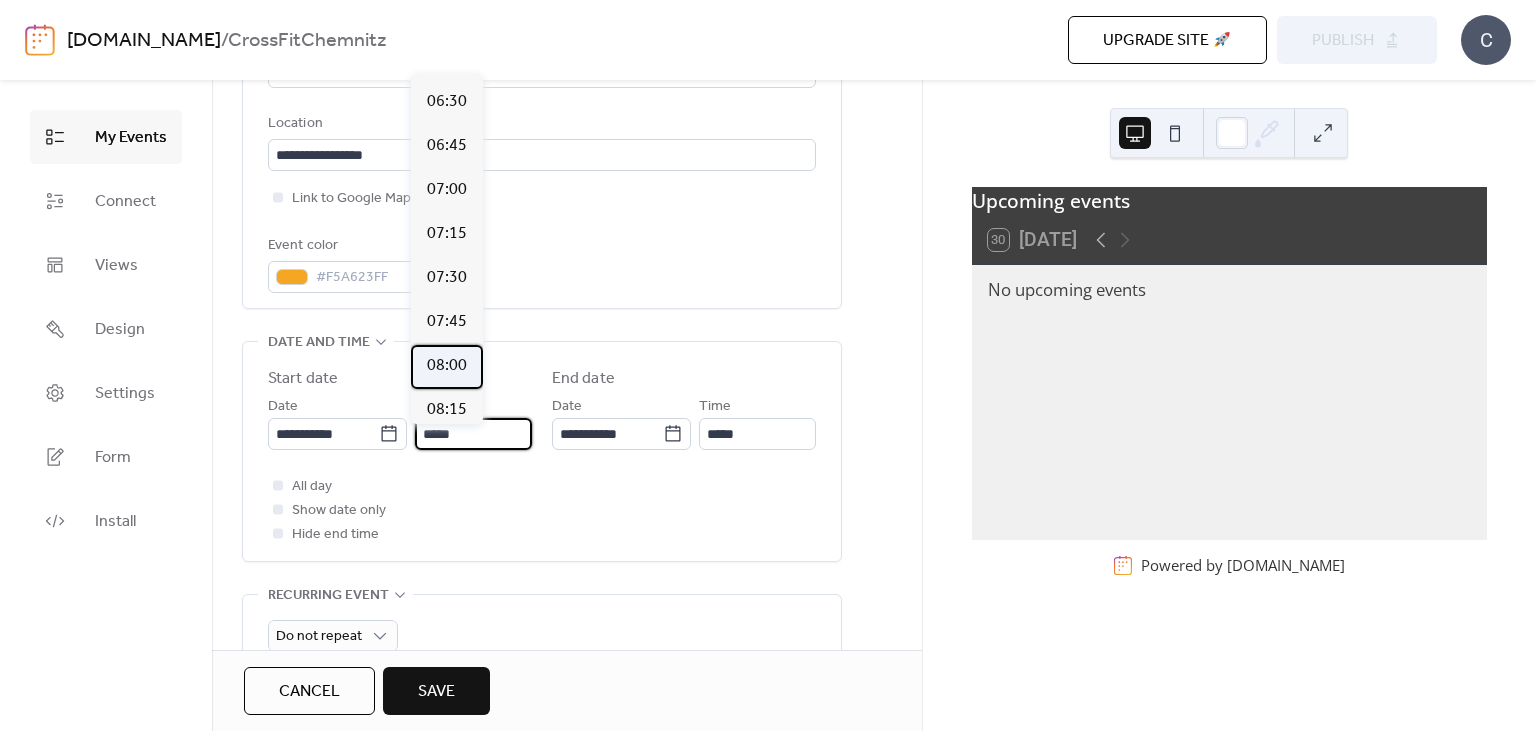 click on "08:00" at bounding box center (447, 366) 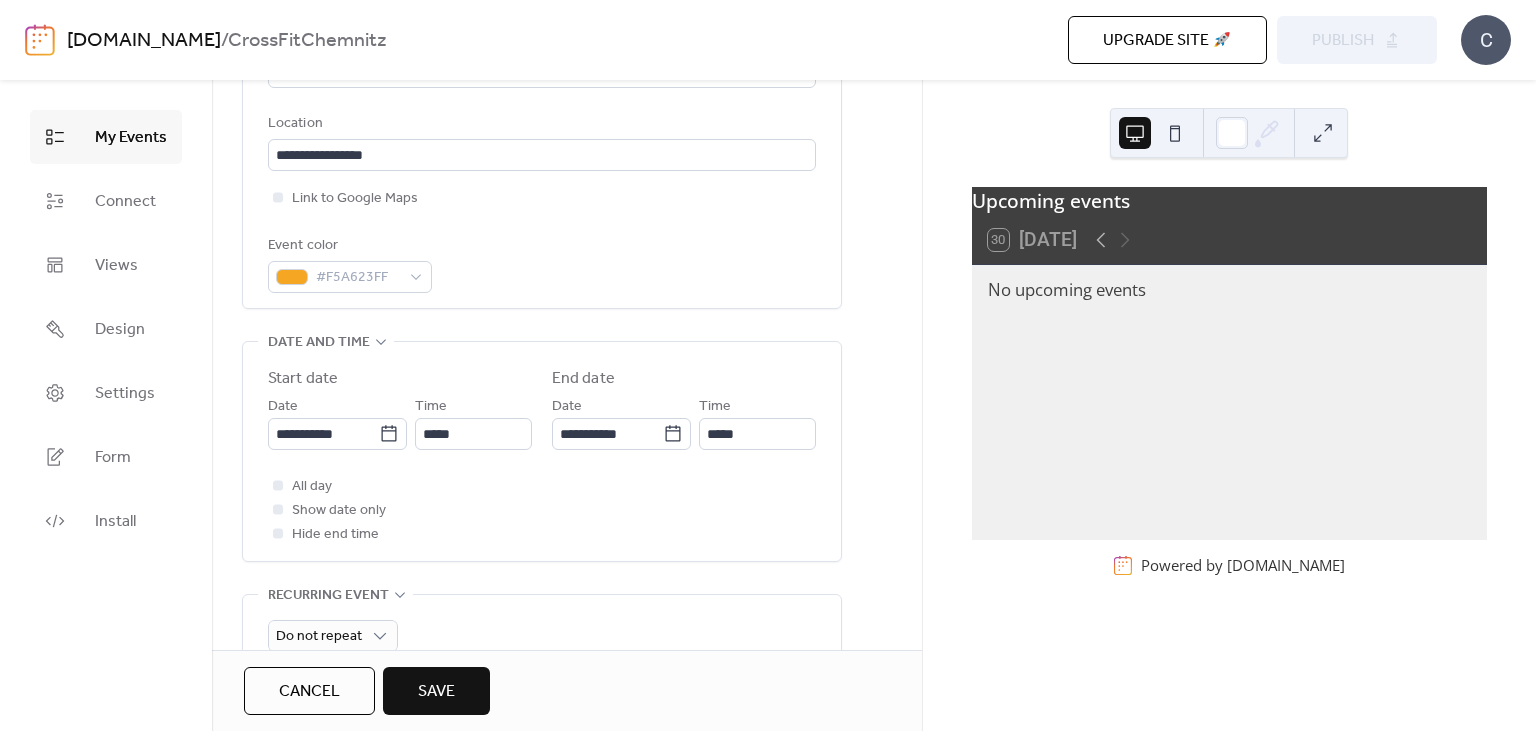 type on "*****" 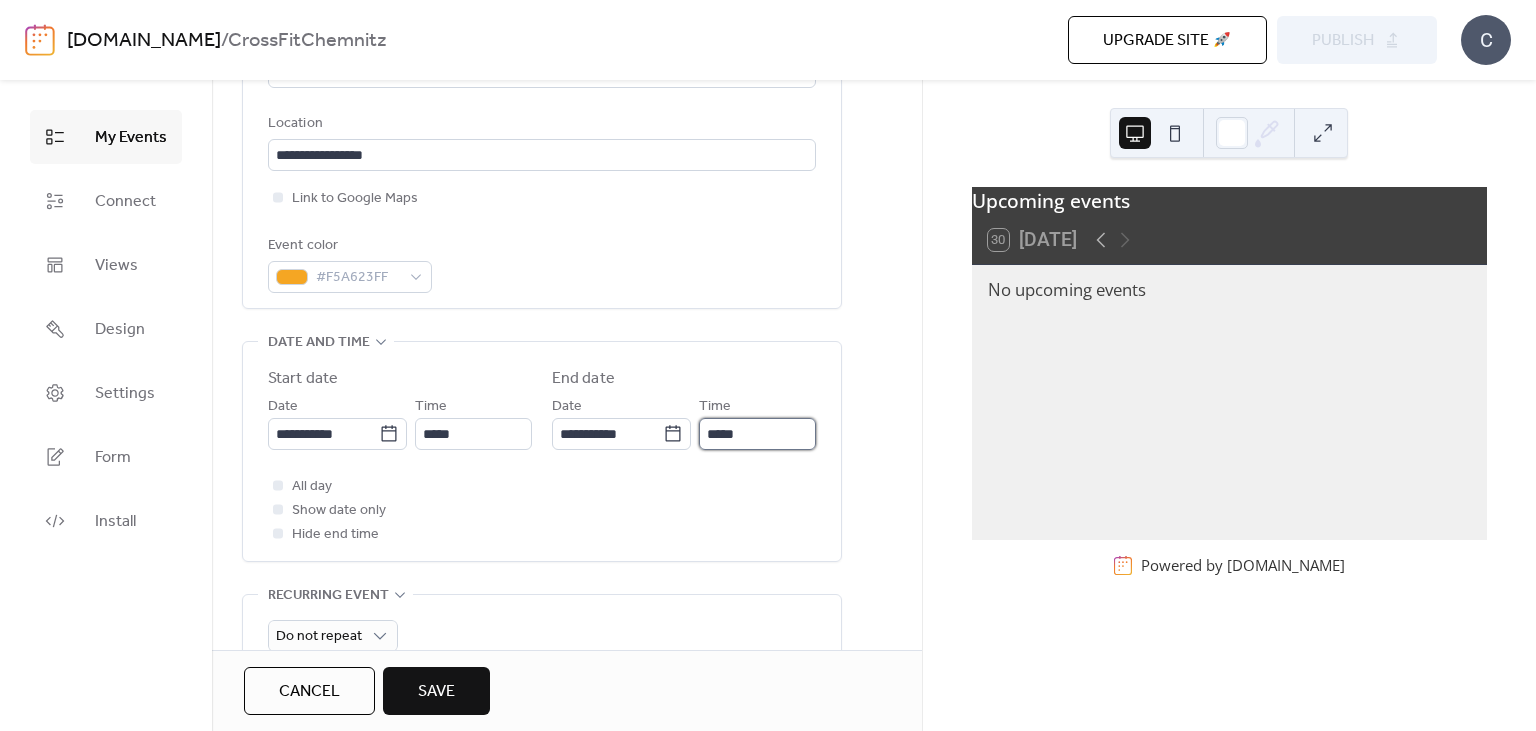 click on "*****" at bounding box center [757, 434] 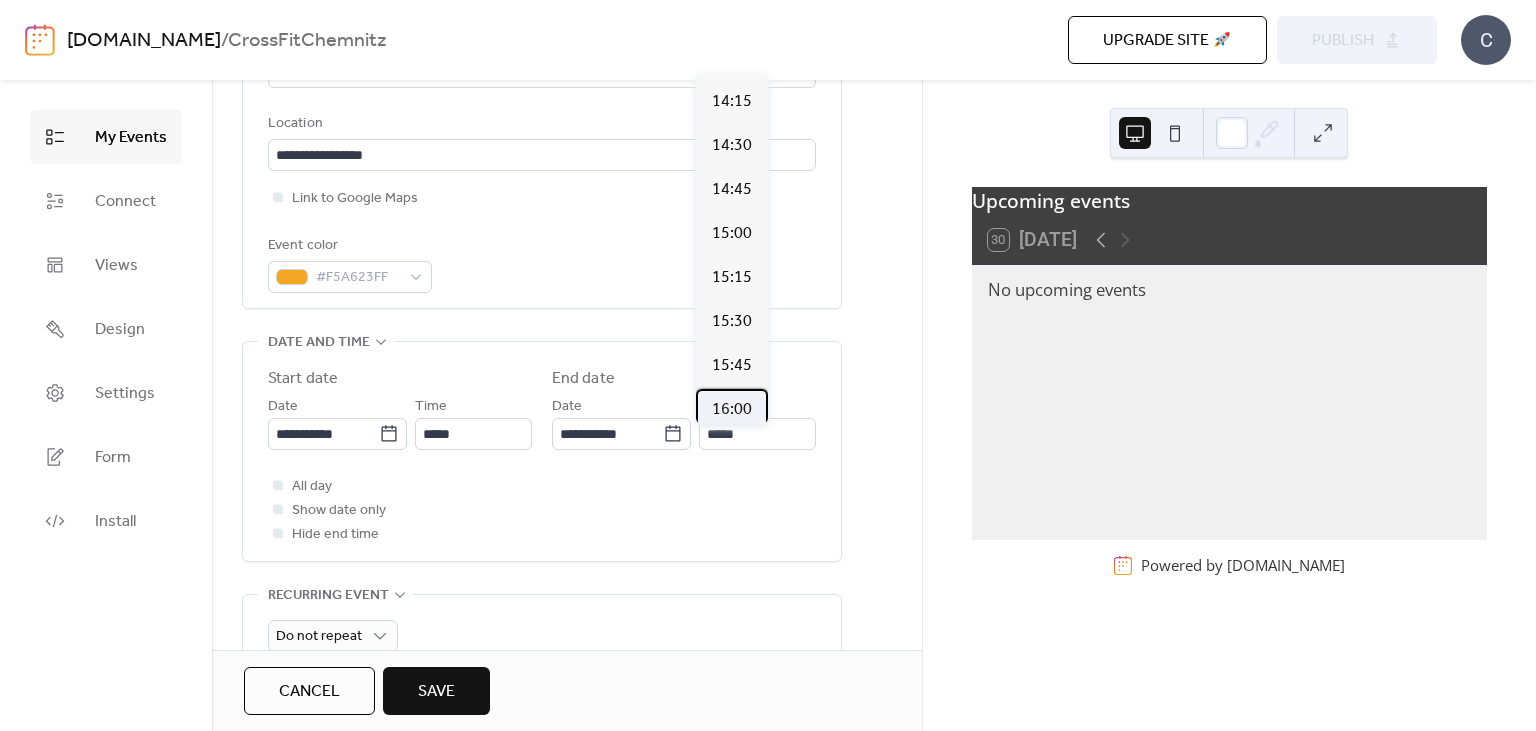 click on "16:00" at bounding box center (732, 410) 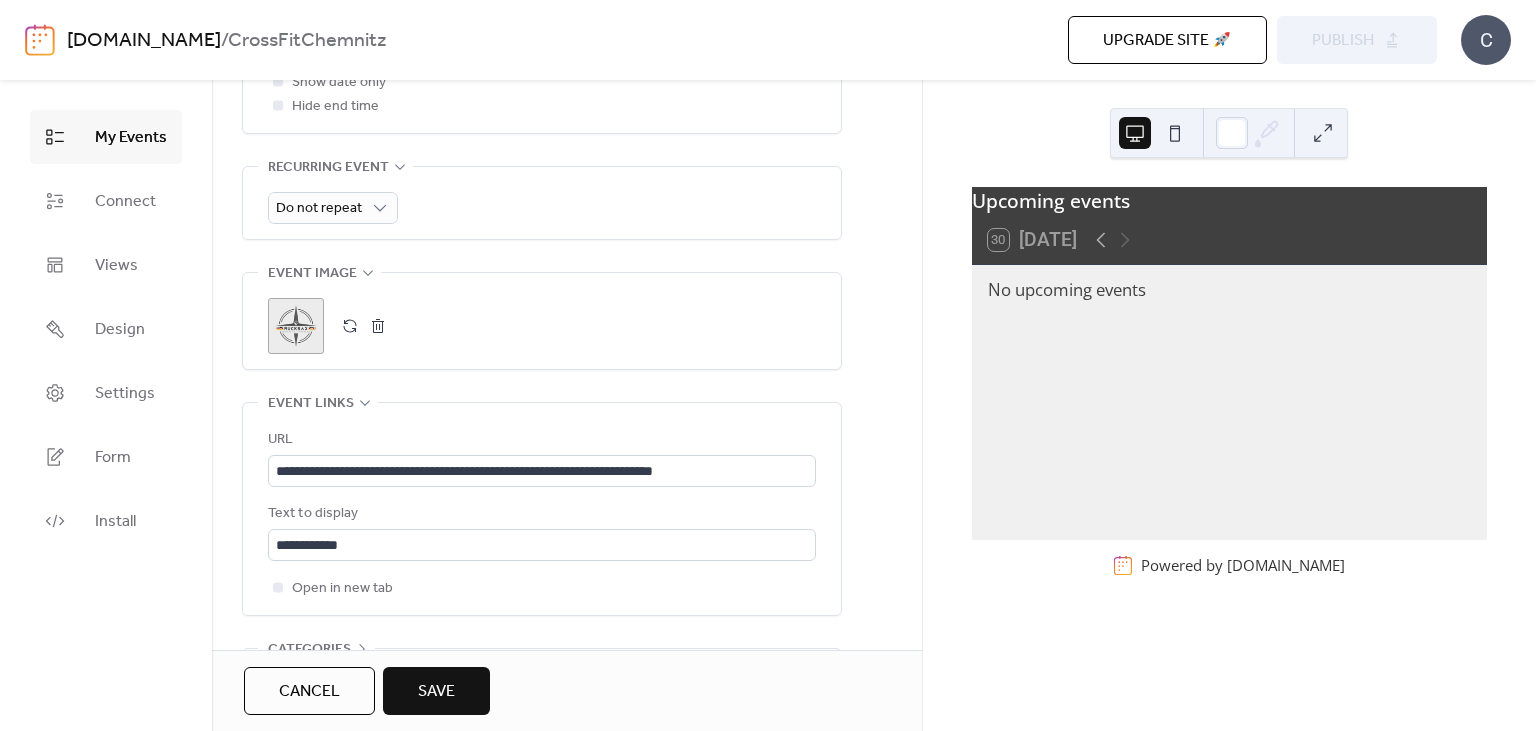 scroll, scrollTop: 864, scrollLeft: 0, axis: vertical 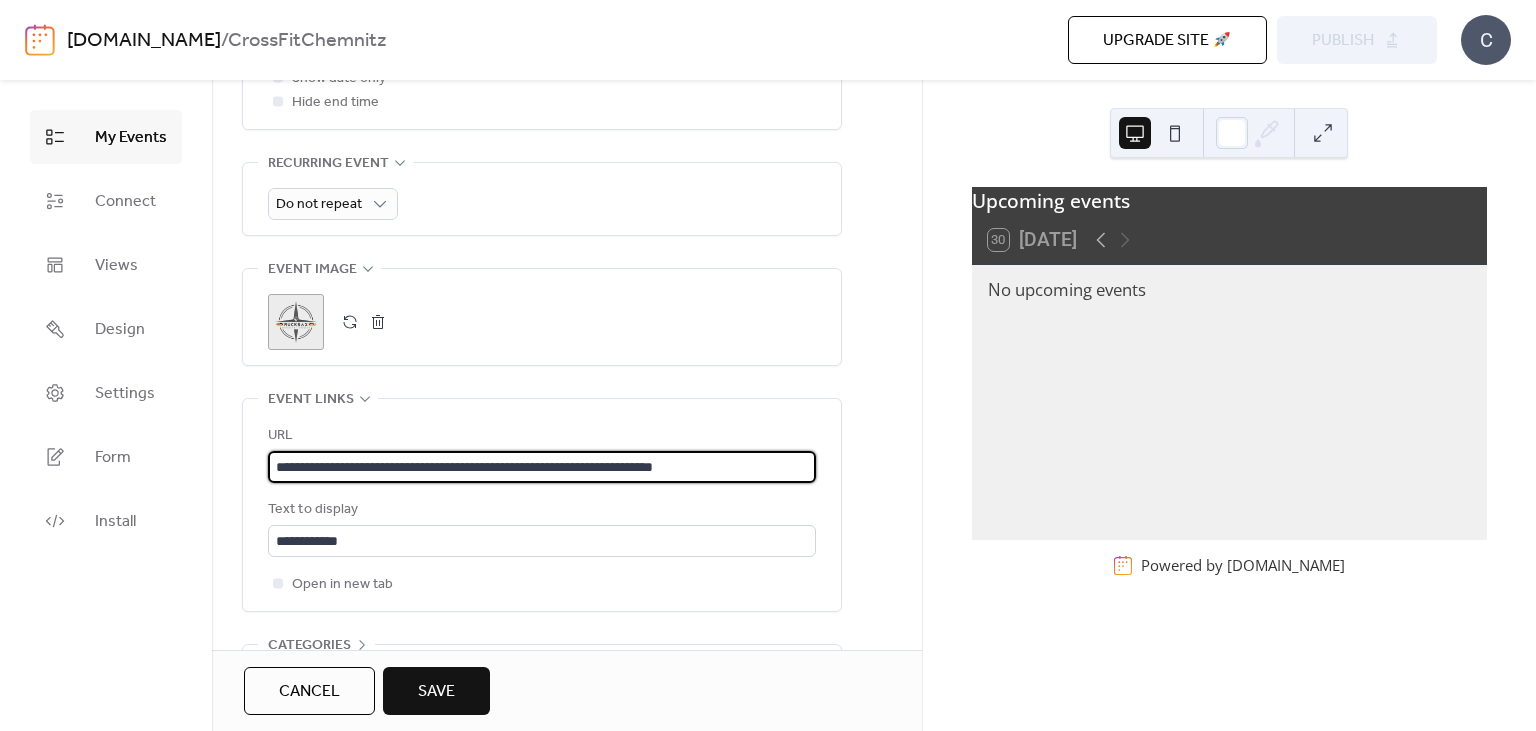 drag, startPoint x: 274, startPoint y: 474, endPoint x: 982, endPoint y: 478, distance: 708.0113 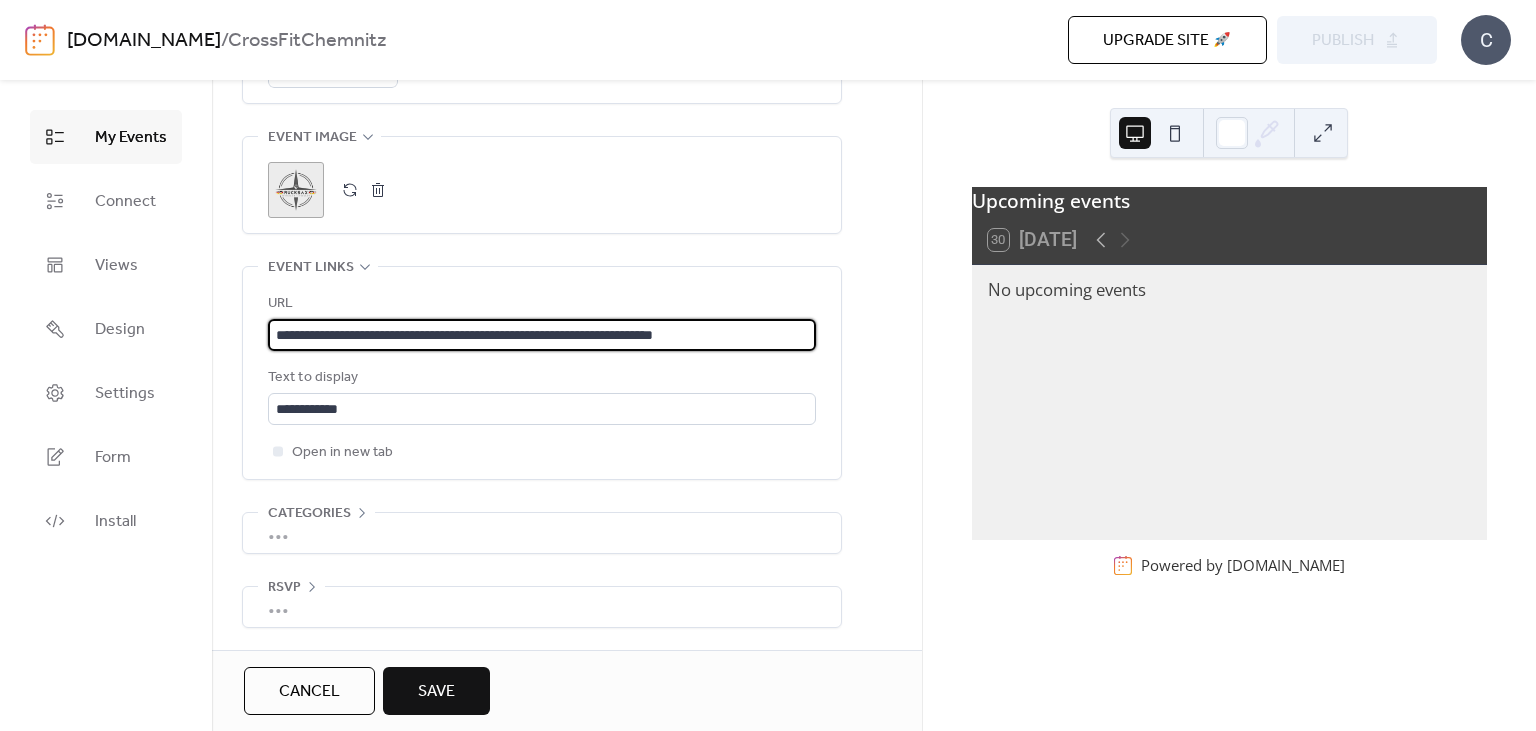 scroll, scrollTop: 1008, scrollLeft: 0, axis: vertical 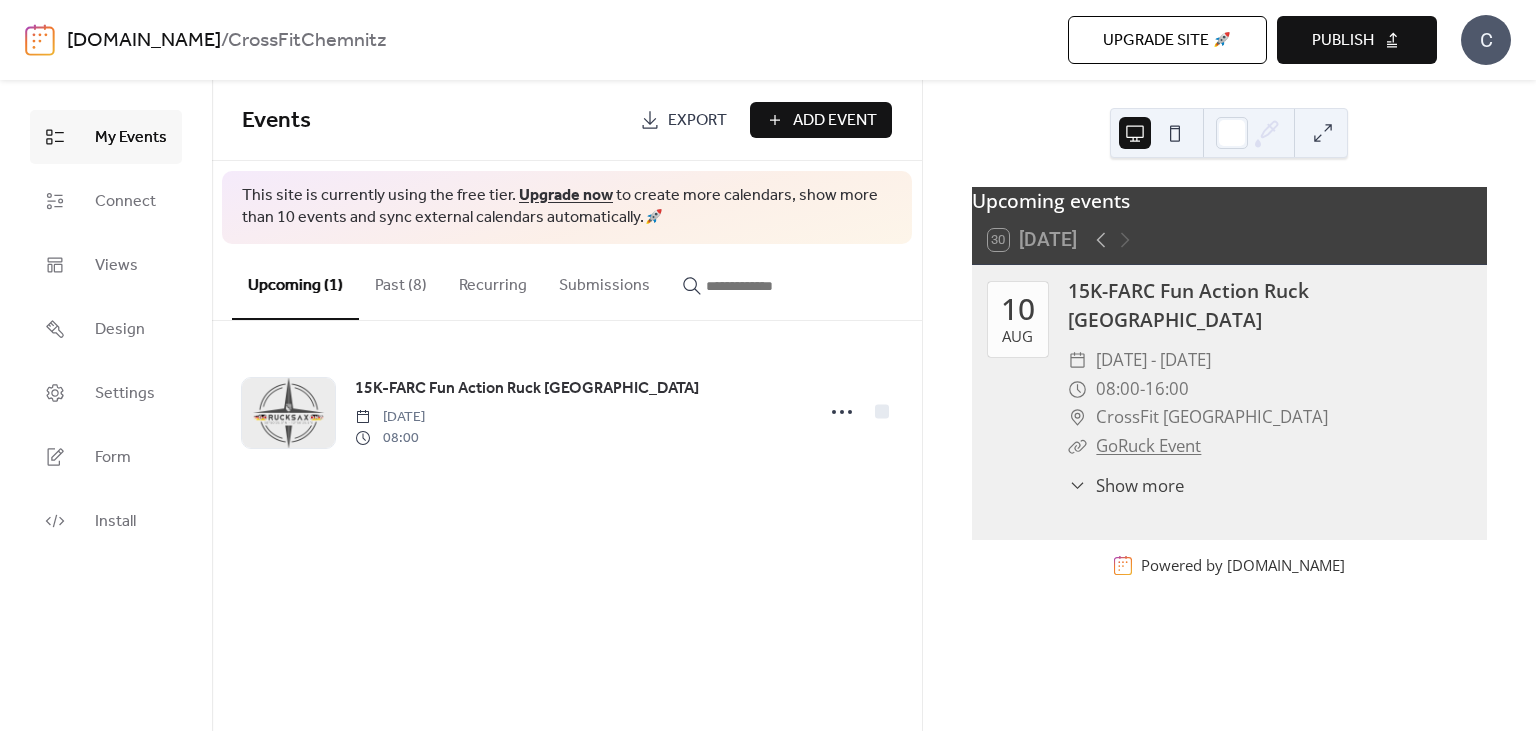 click on "Publish" at bounding box center (1343, 41) 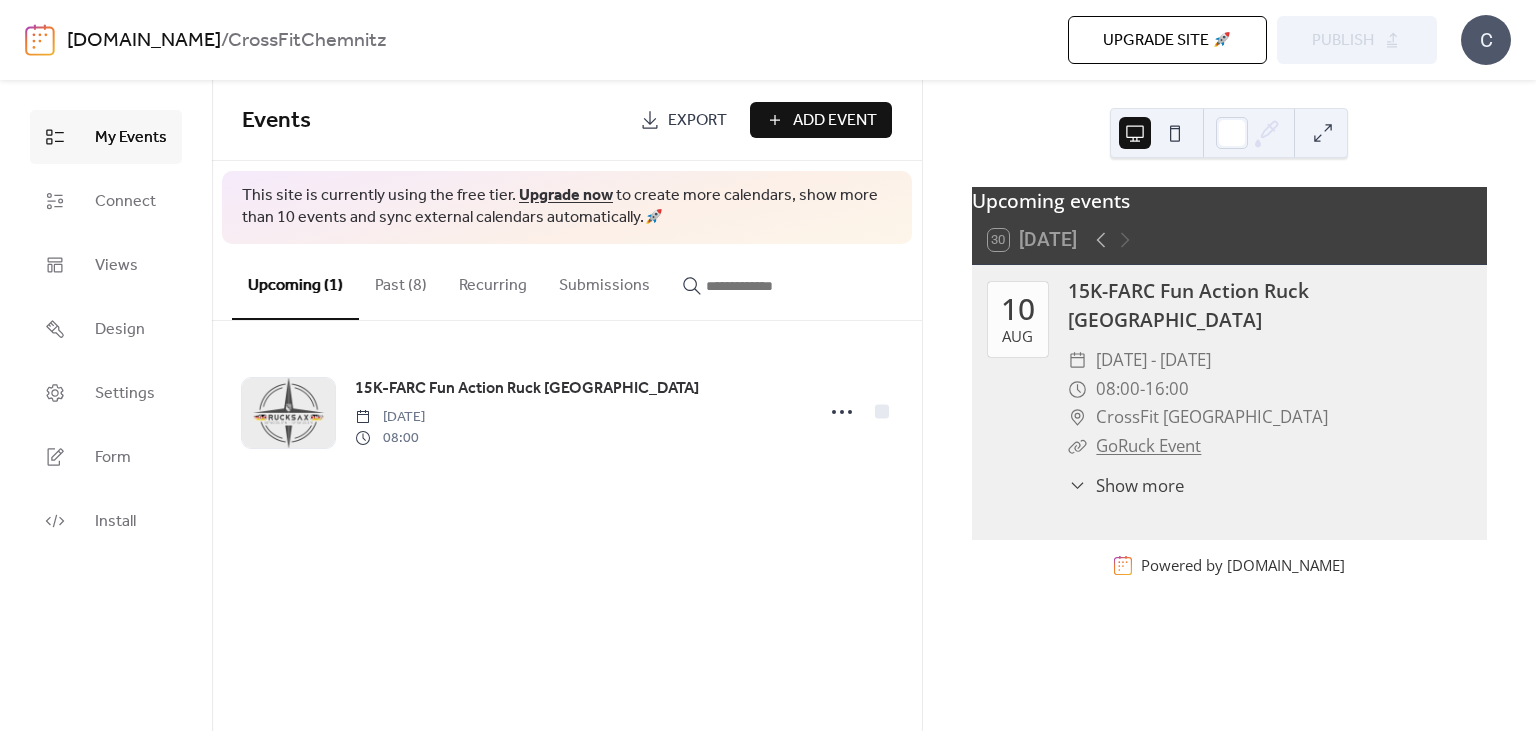 click on "Past (8)" at bounding box center (401, 281) 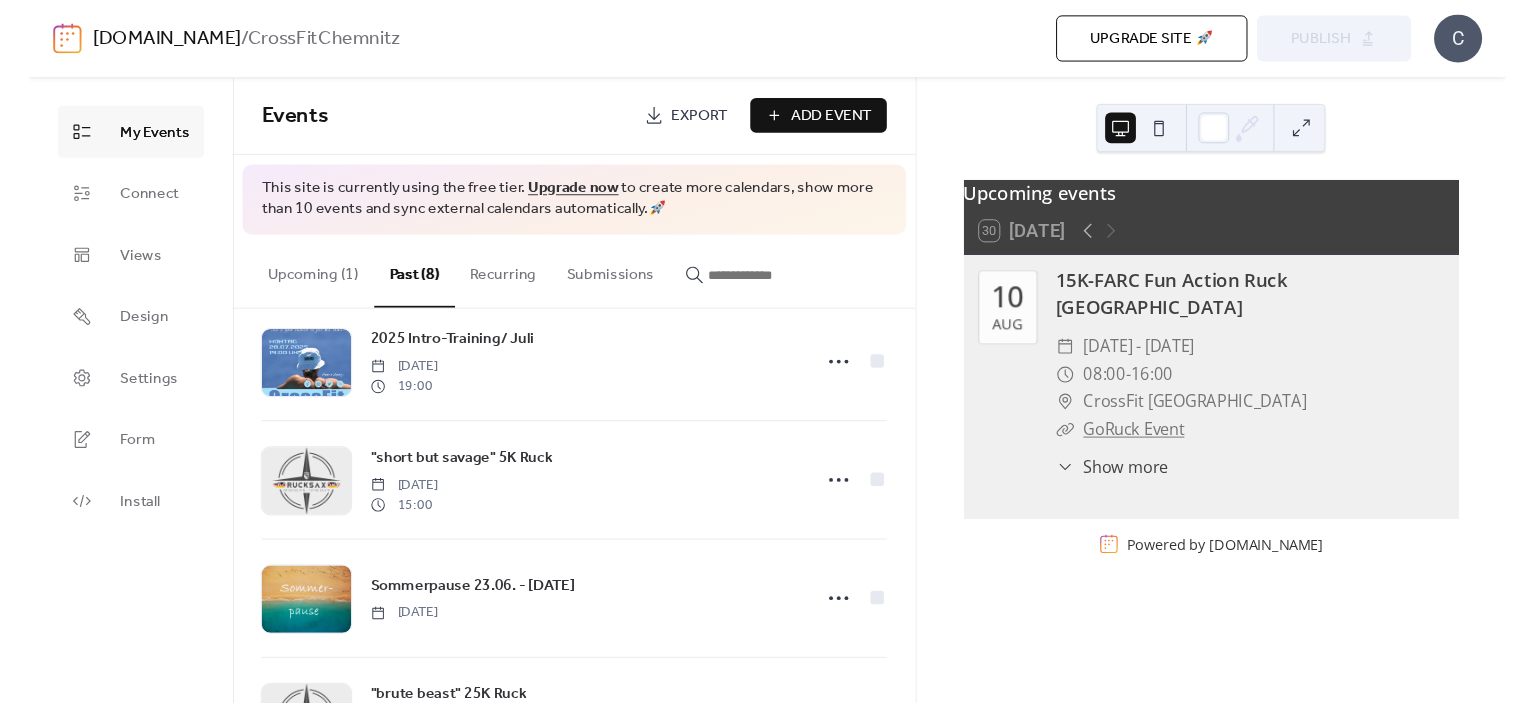 scroll, scrollTop: 0, scrollLeft: 0, axis: both 